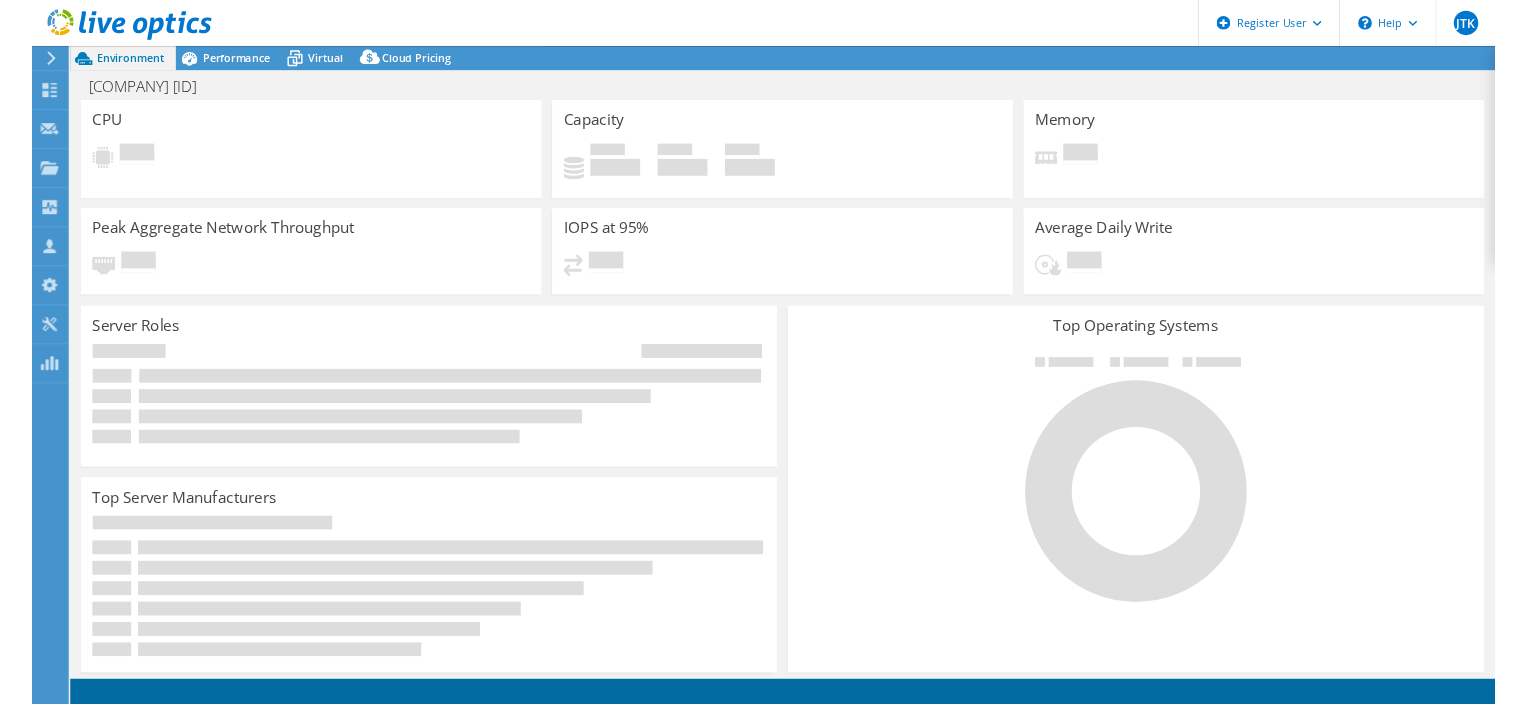 scroll, scrollTop: 0, scrollLeft: 0, axis: both 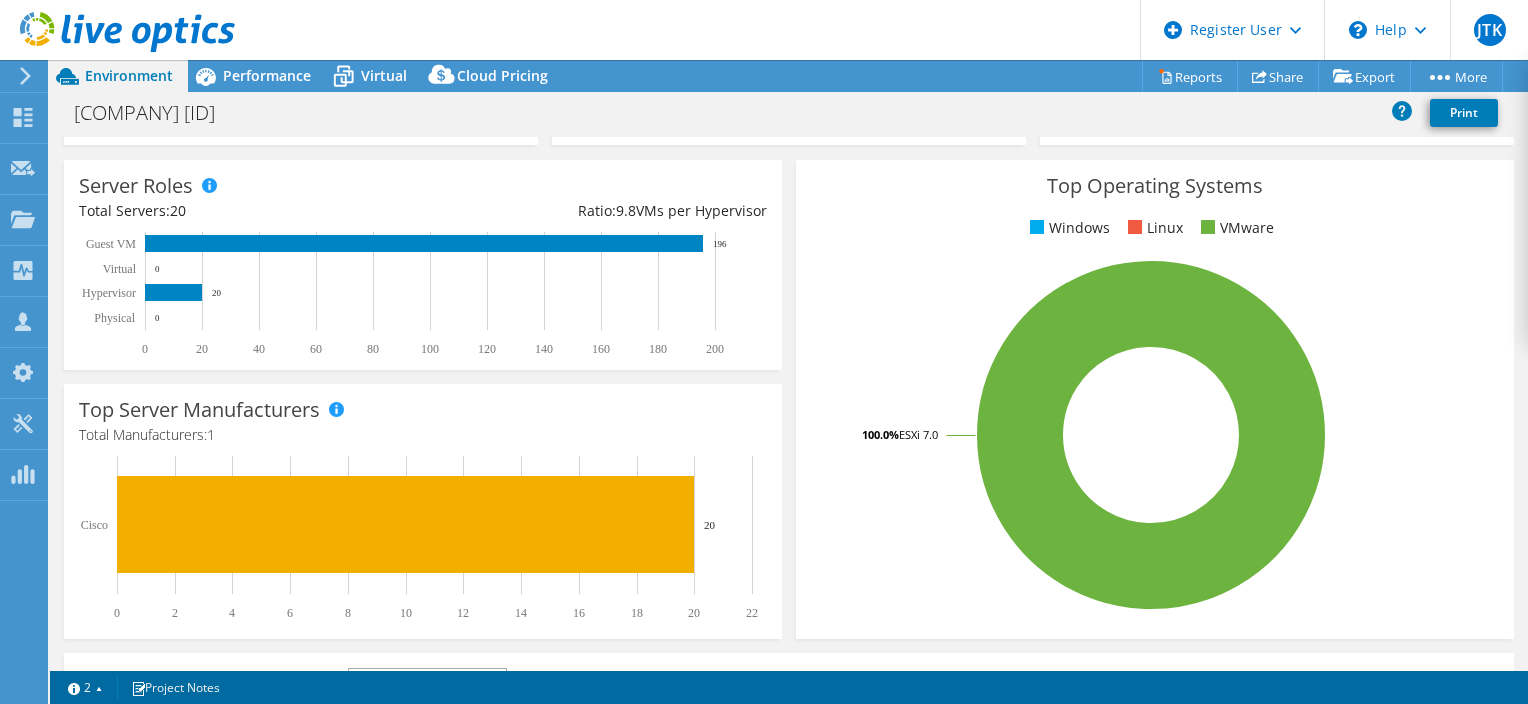 click on "Performance" at bounding box center (267, 75) 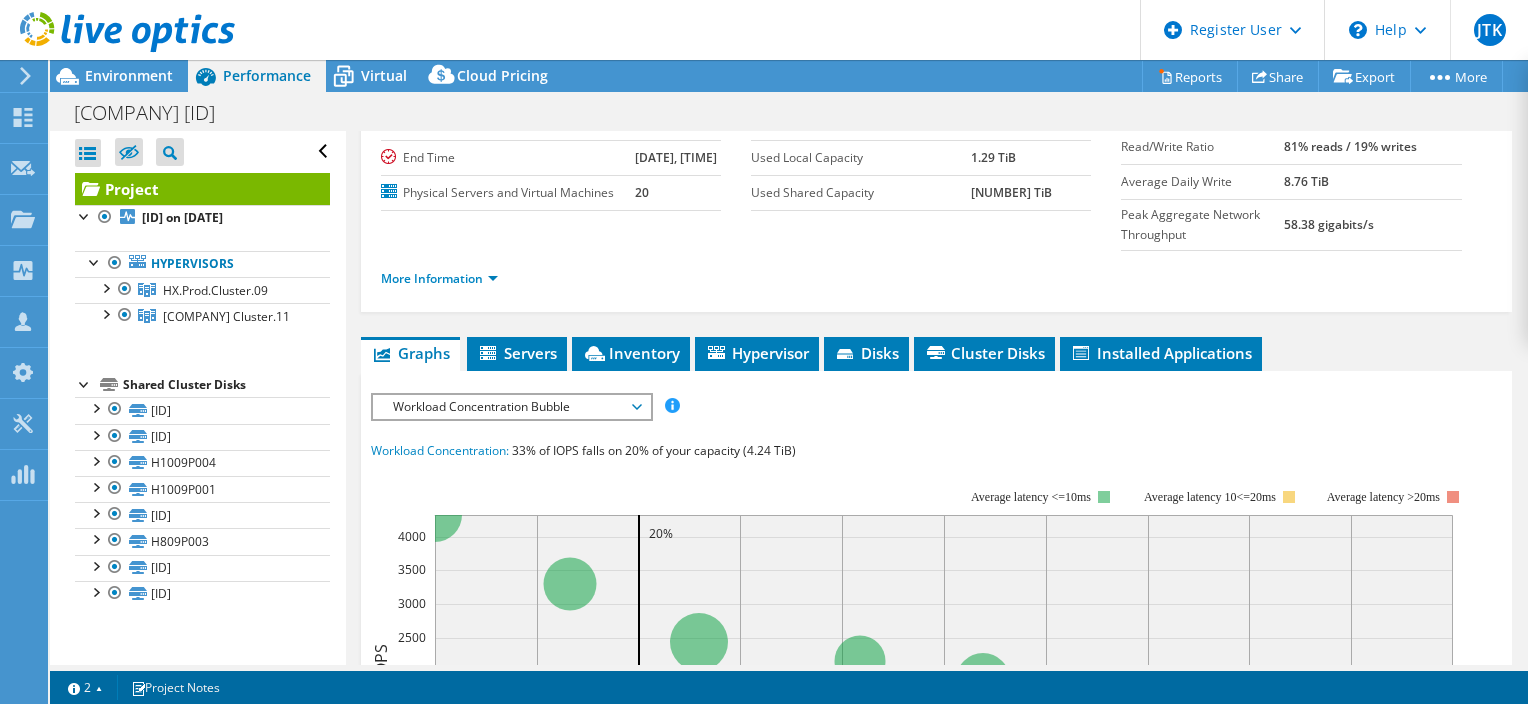 scroll, scrollTop: 400, scrollLeft: 0, axis: vertical 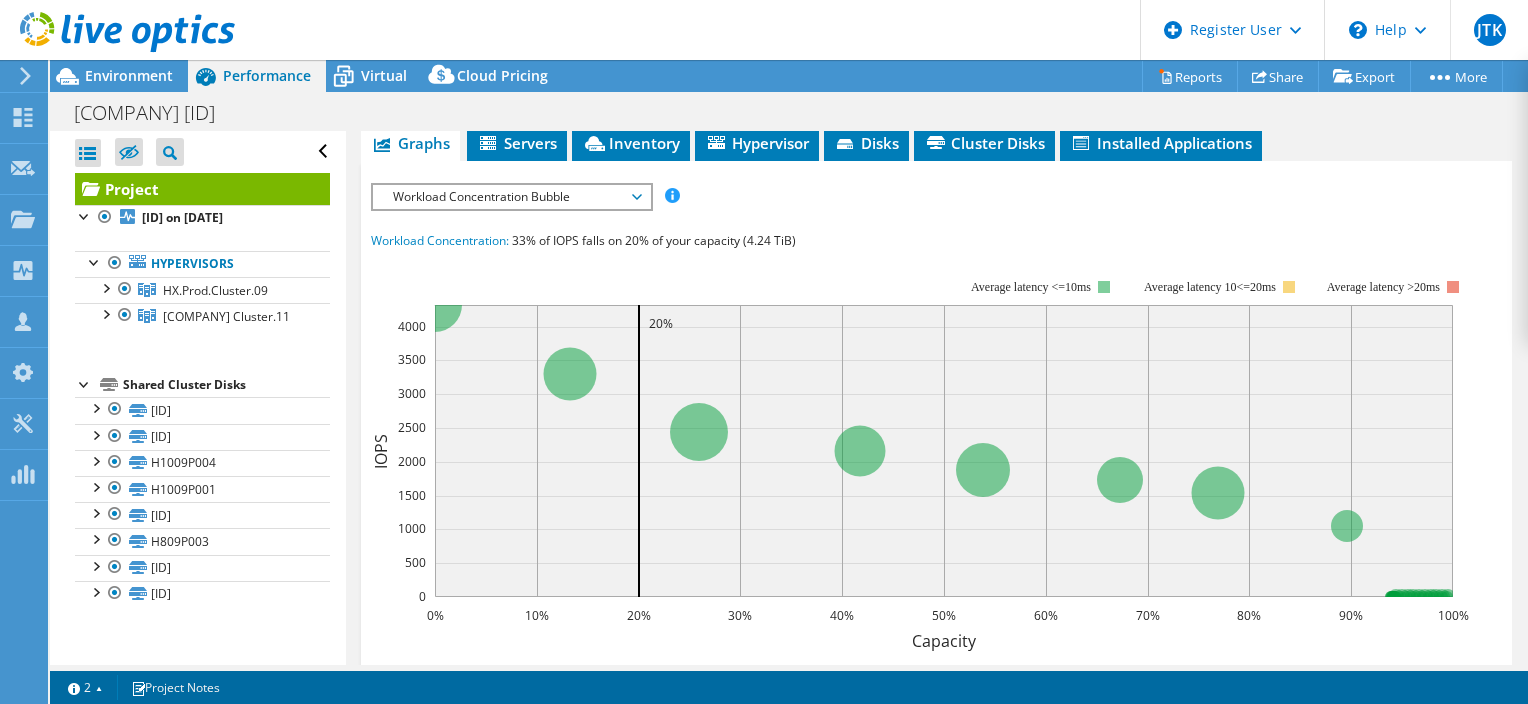 click on "Servers" at bounding box center [517, 144] 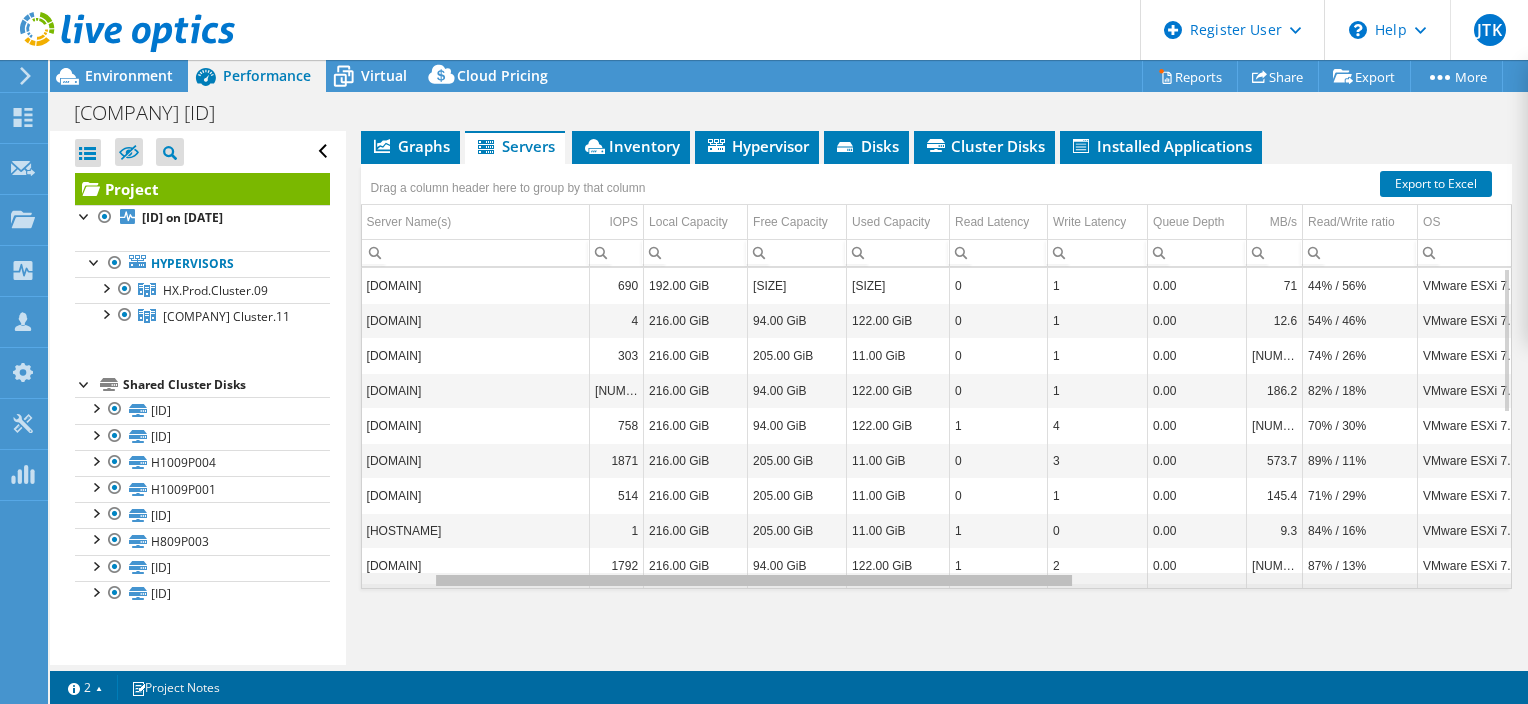 scroll, scrollTop: 0, scrollLeft: 171, axis: horizontal 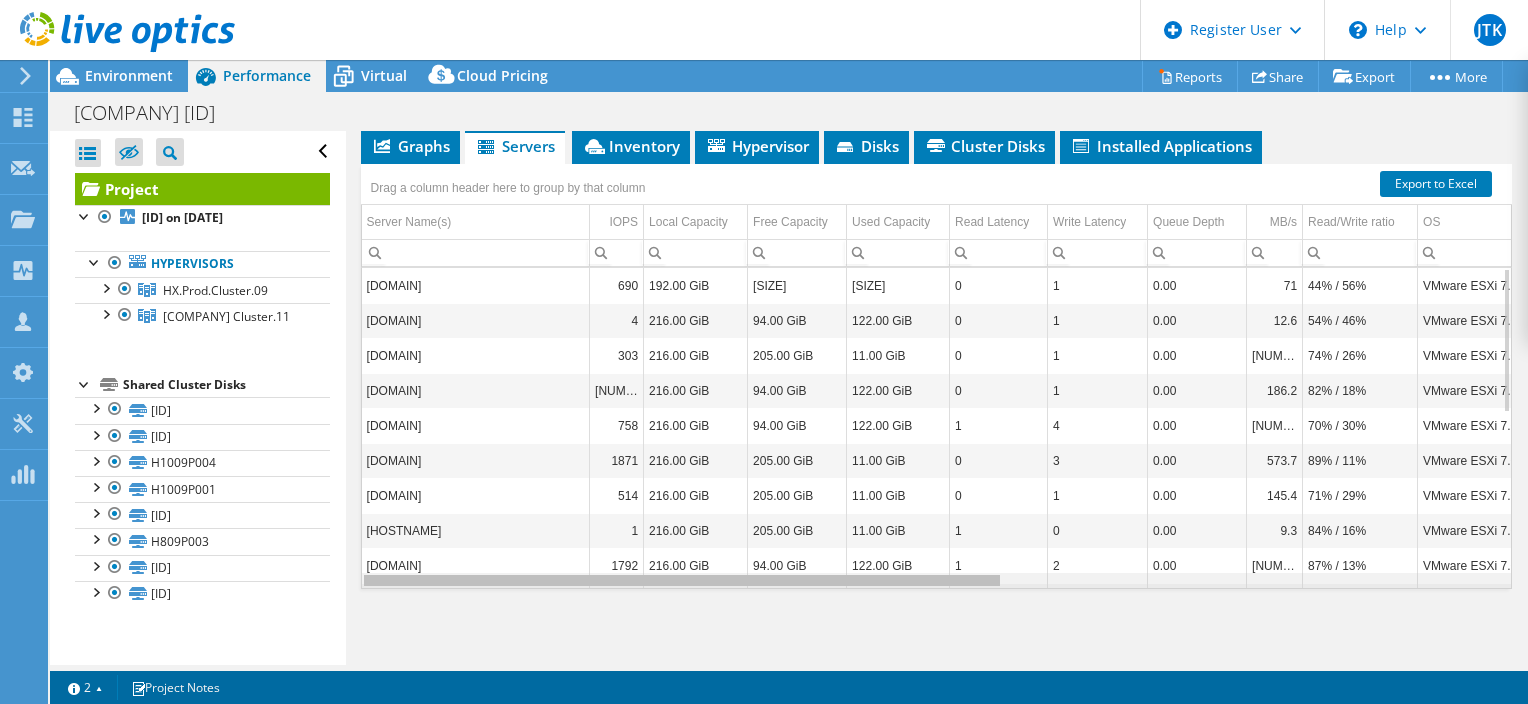 drag, startPoint x: 757, startPoint y: 604, endPoint x: 424, endPoint y: 613, distance: 333.1216 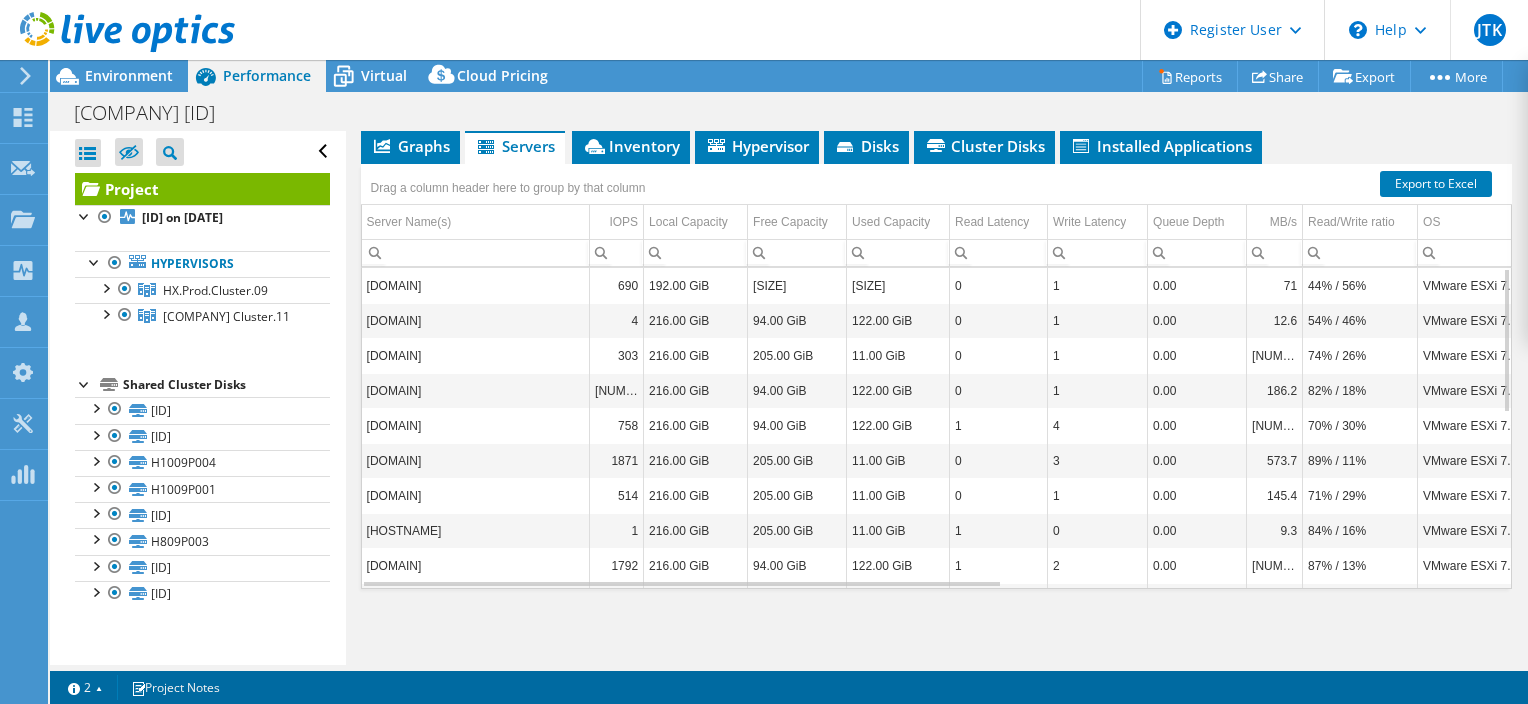 drag, startPoint x: 646, startPoint y: 158, endPoint x: 695, endPoint y: 160, distance: 49.0408 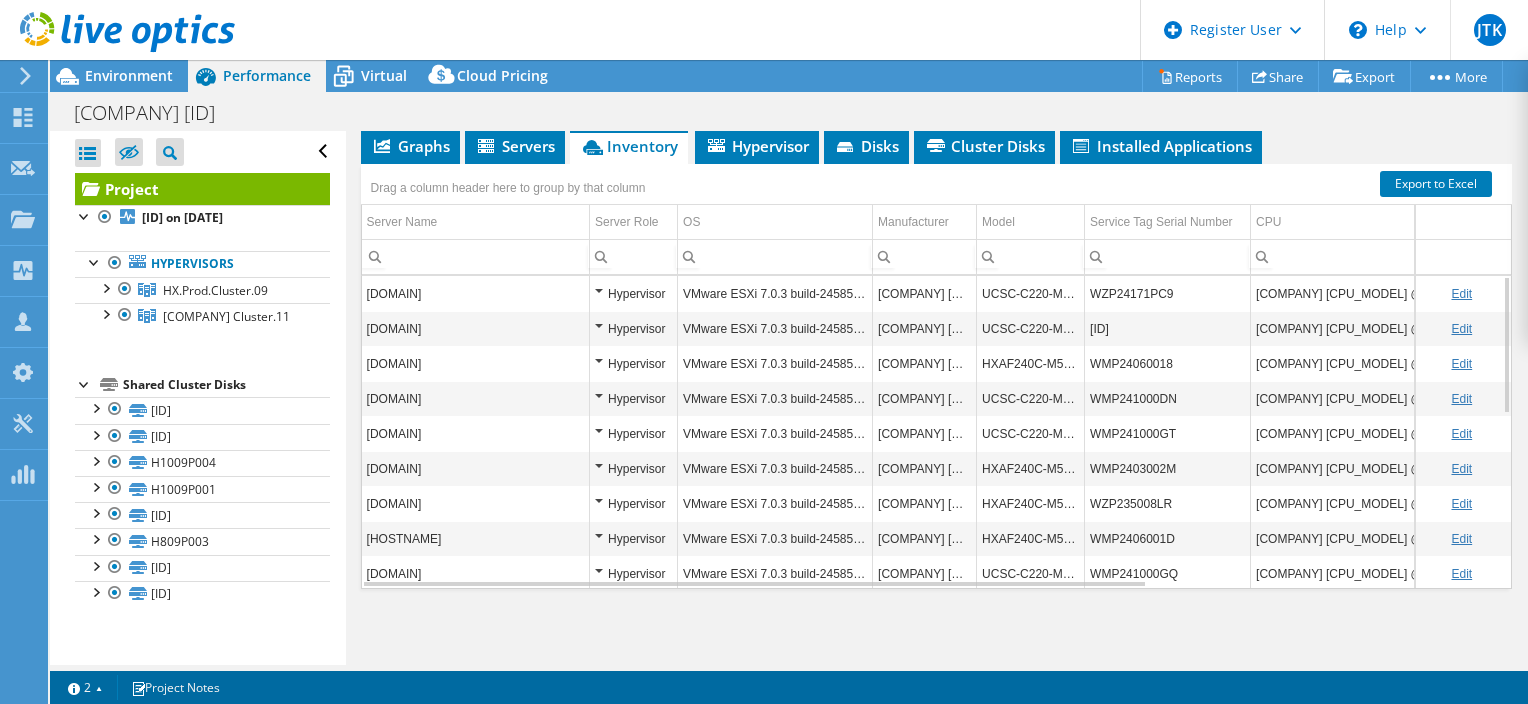 drag, startPoint x: 695, startPoint y: 160, endPoint x: 795, endPoint y: 108, distance: 112.71202 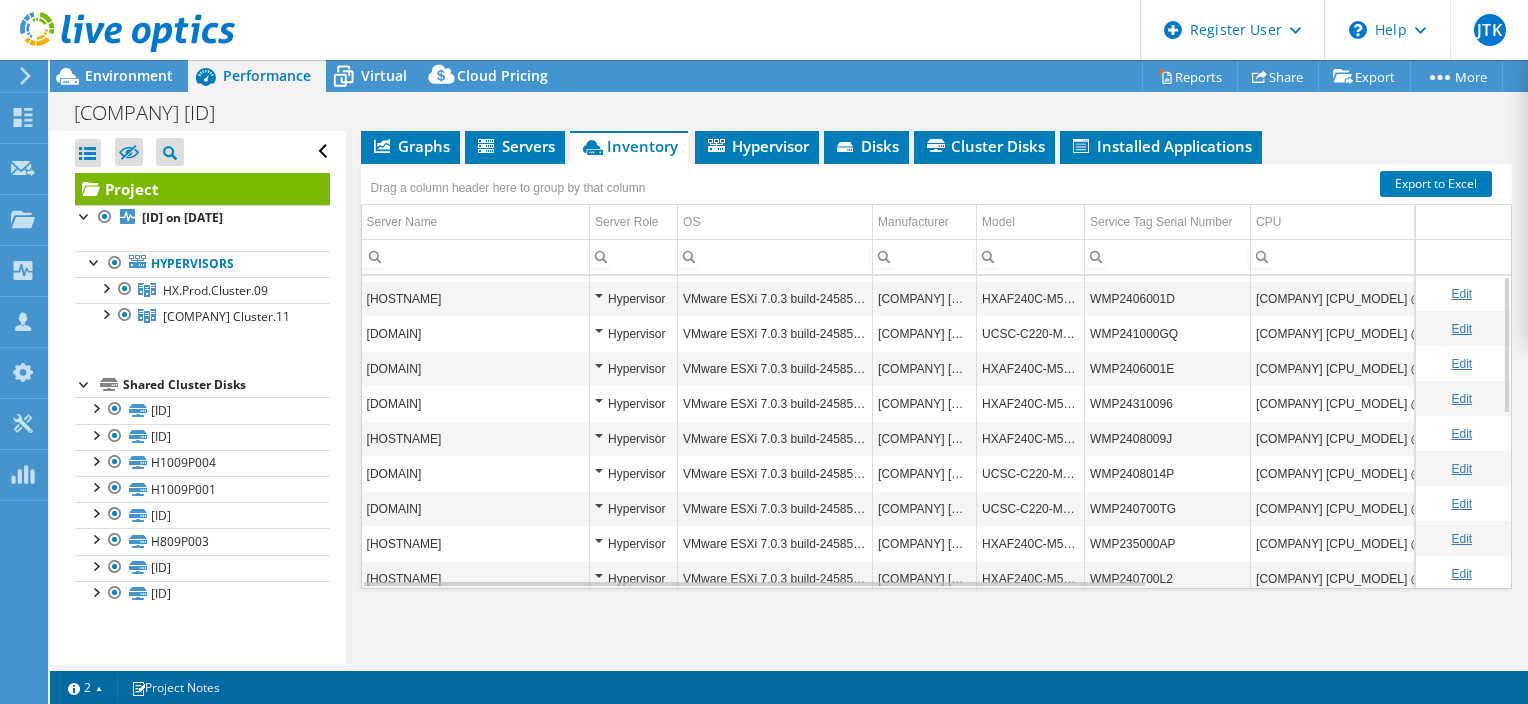 scroll, scrollTop: 418, scrollLeft: 0, axis: vertical 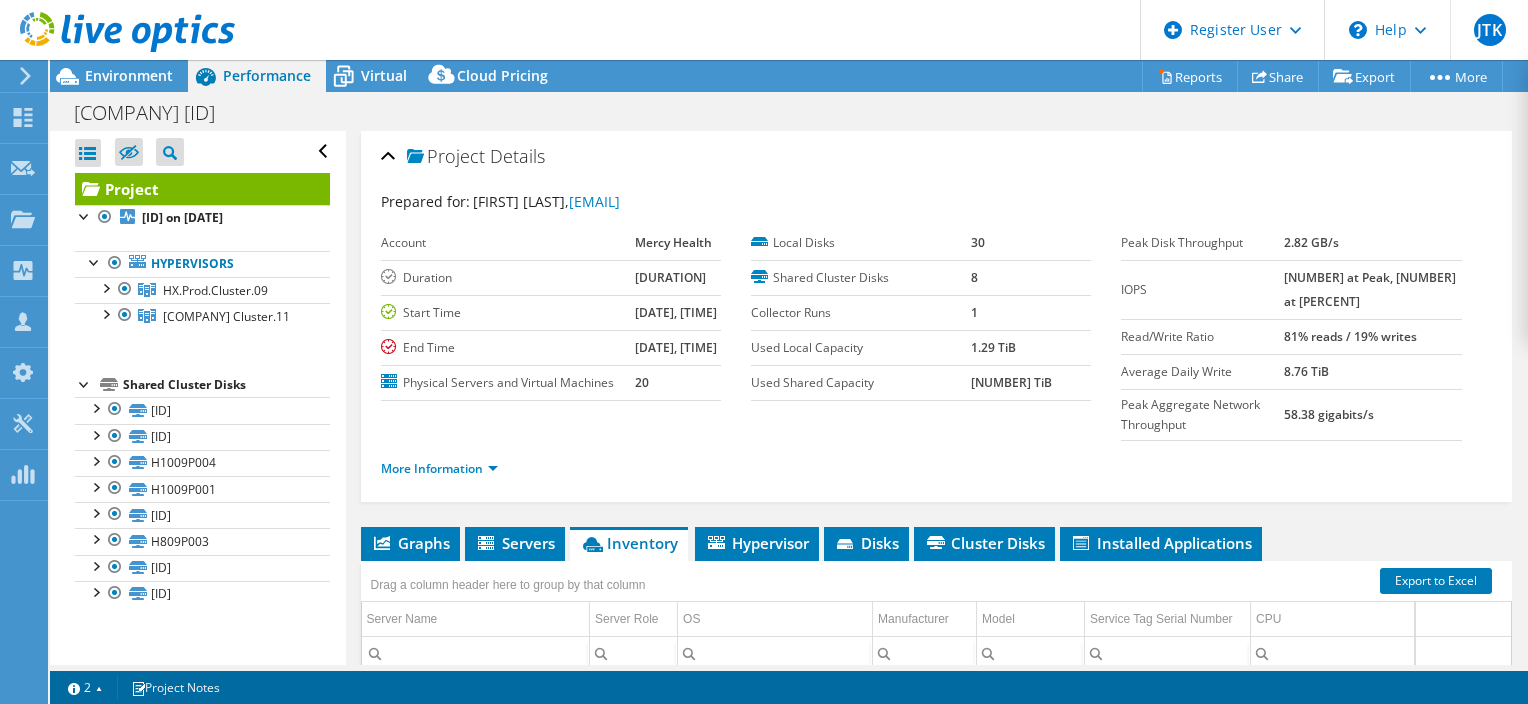 click on "Environment" at bounding box center [129, 75] 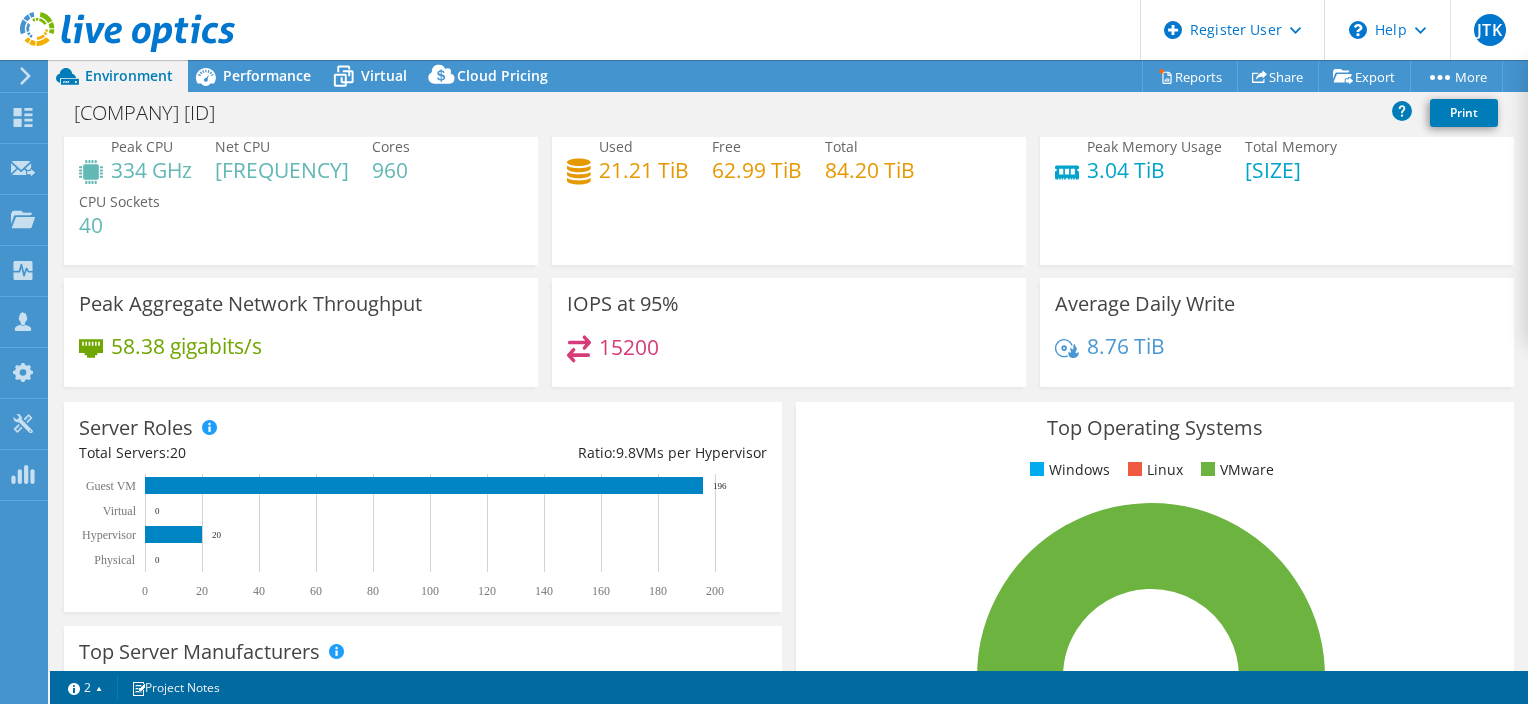 scroll, scrollTop: 0, scrollLeft: 0, axis: both 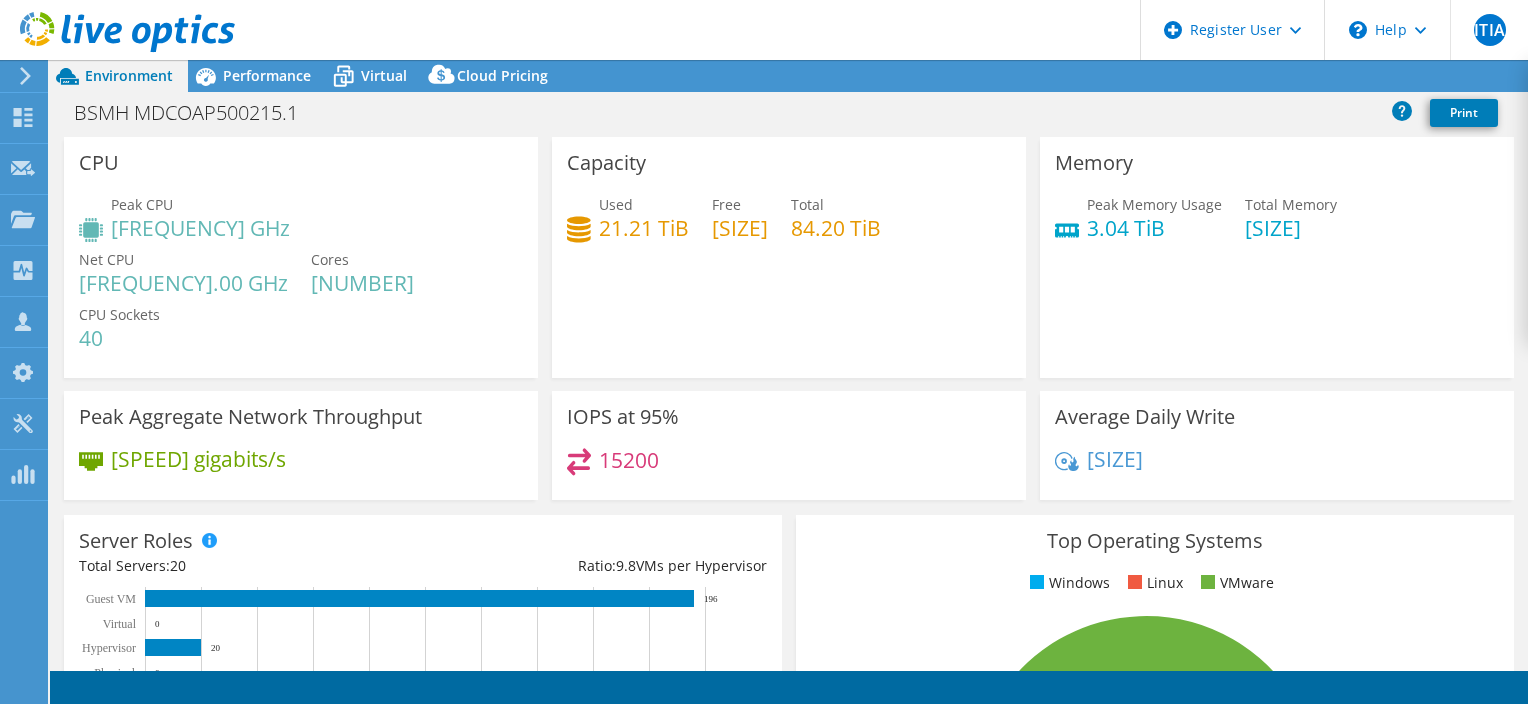 select on "USD" 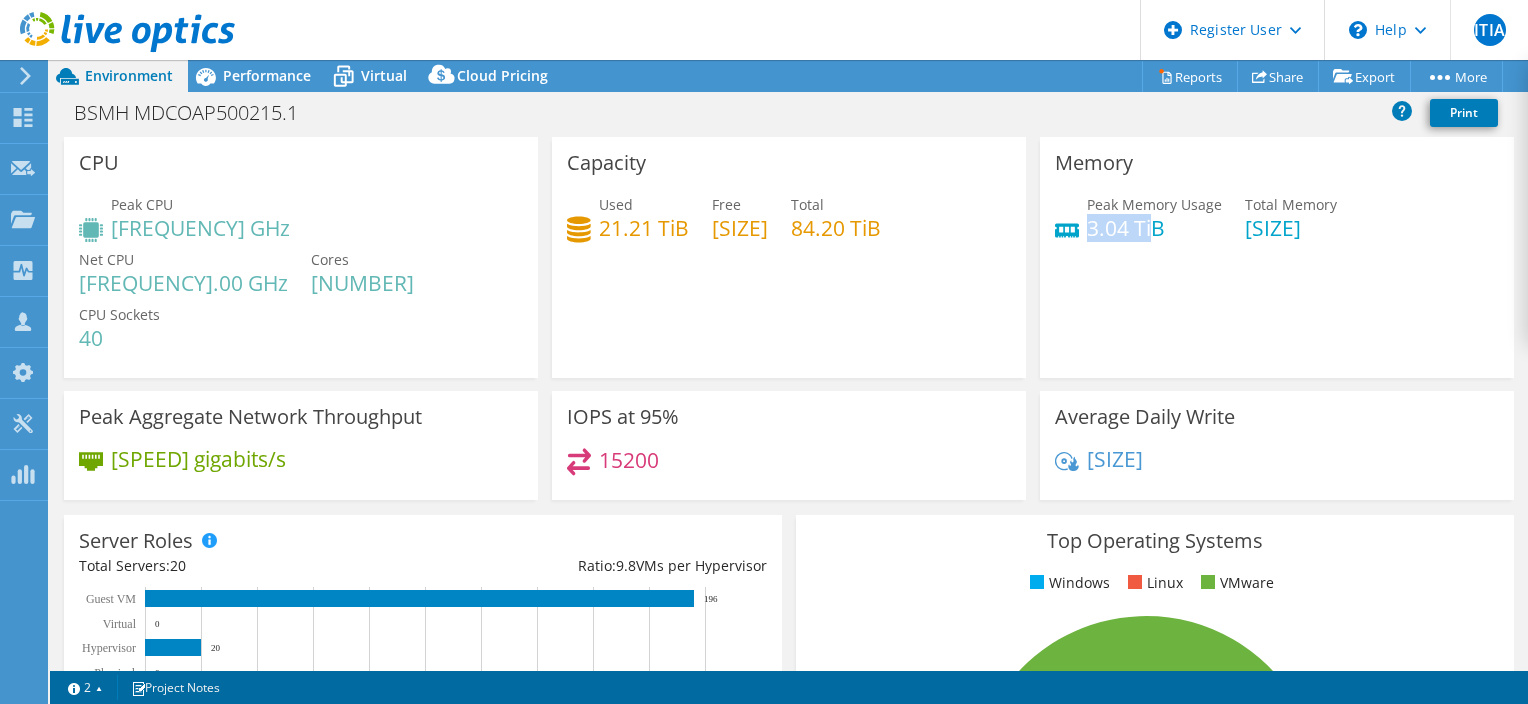drag, startPoint x: 1079, startPoint y: 221, endPoint x: 1146, endPoint y: 221, distance: 67 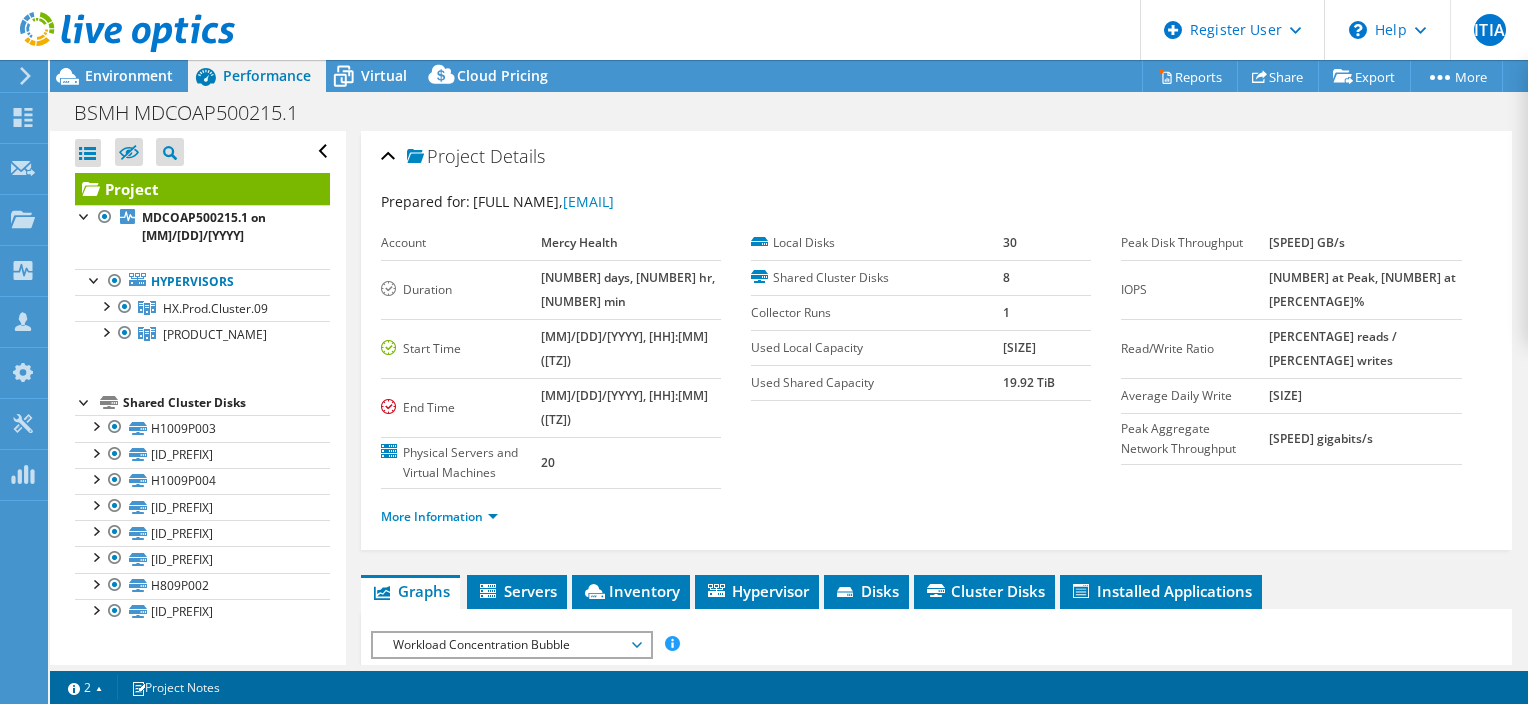 scroll, scrollTop: 300, scrollLeft: 0, axis: vertical 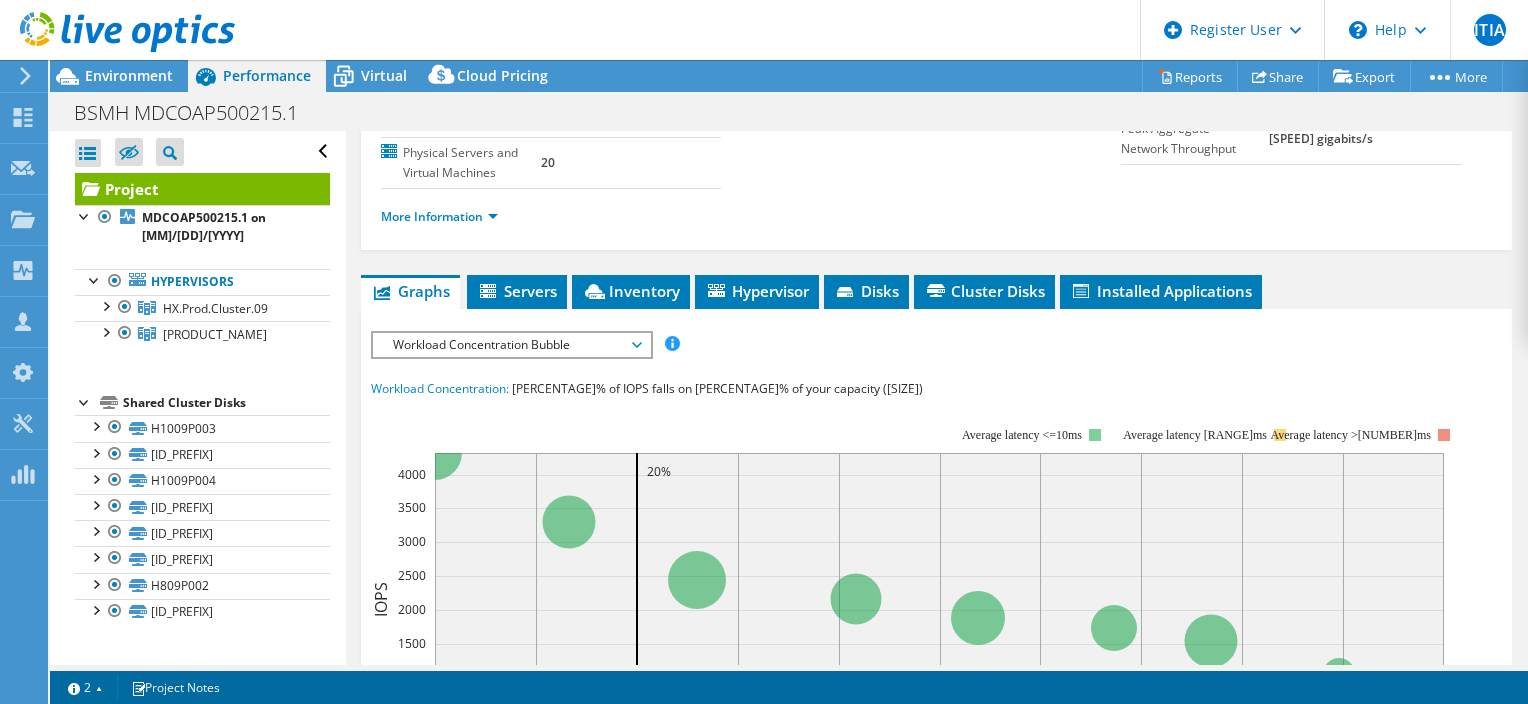 click on "Inventory" at bounding box center [631, 291] 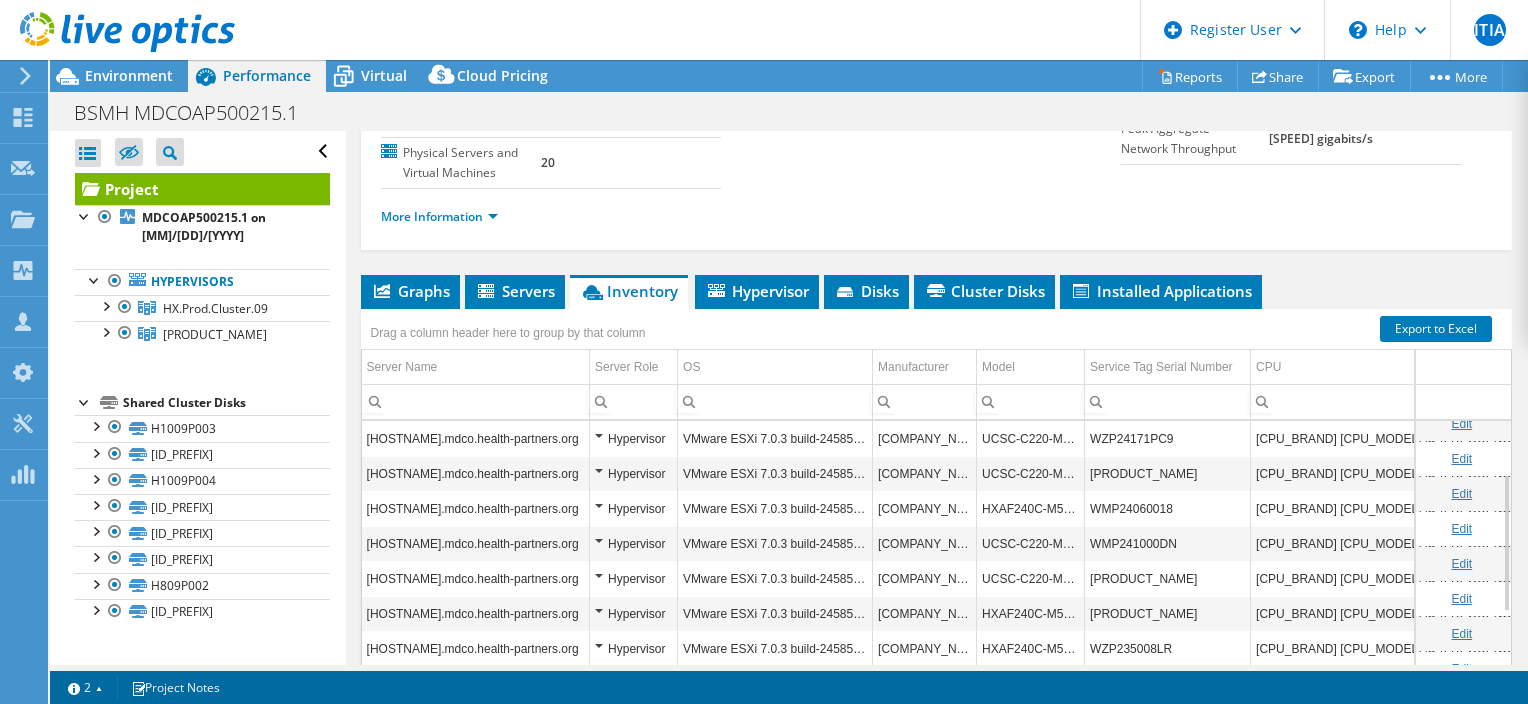 scroll, scrollTop: 240, scrollLeft: 0, axis: vertical 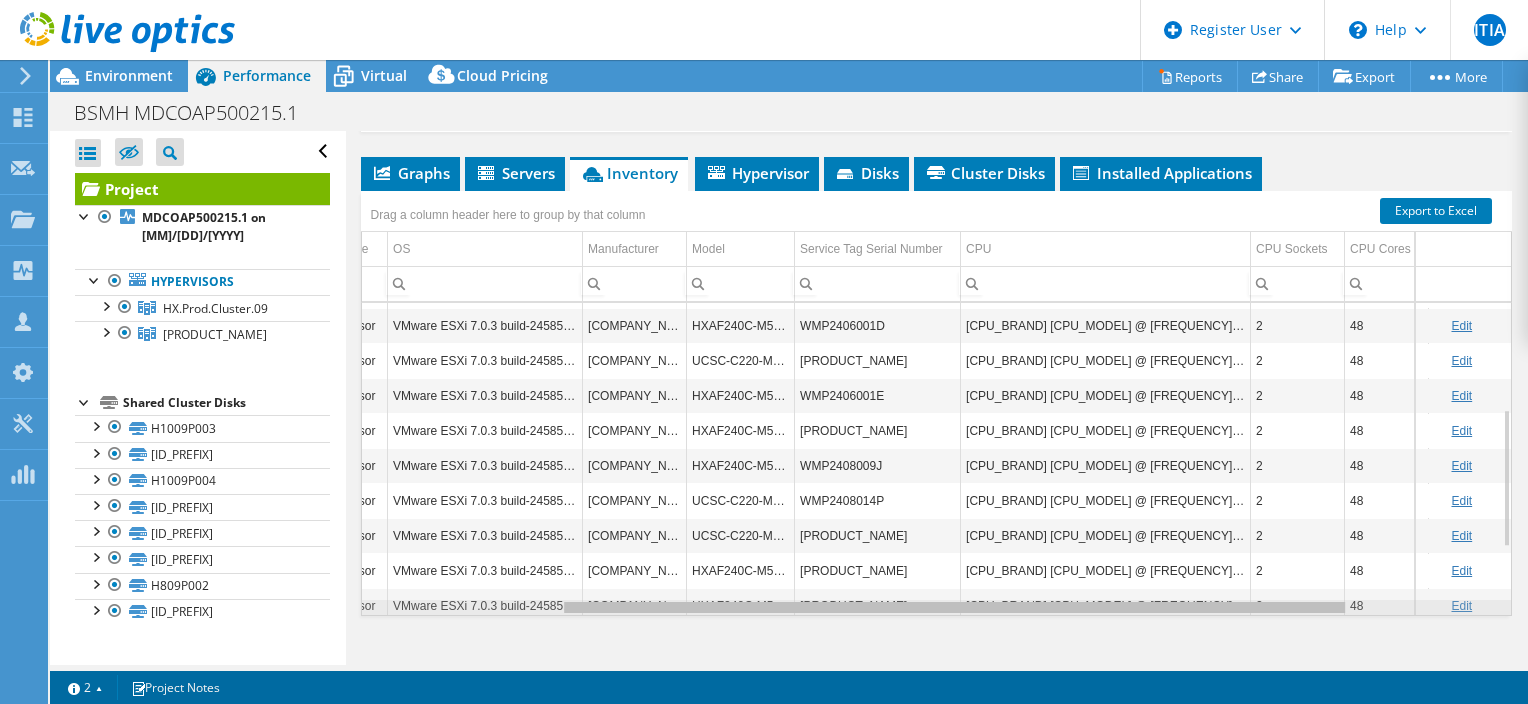 drag, startPoint x: 1004, startPoint y: 578, endPoint x: 1220, endPoint y: 587, distance: 216.18742 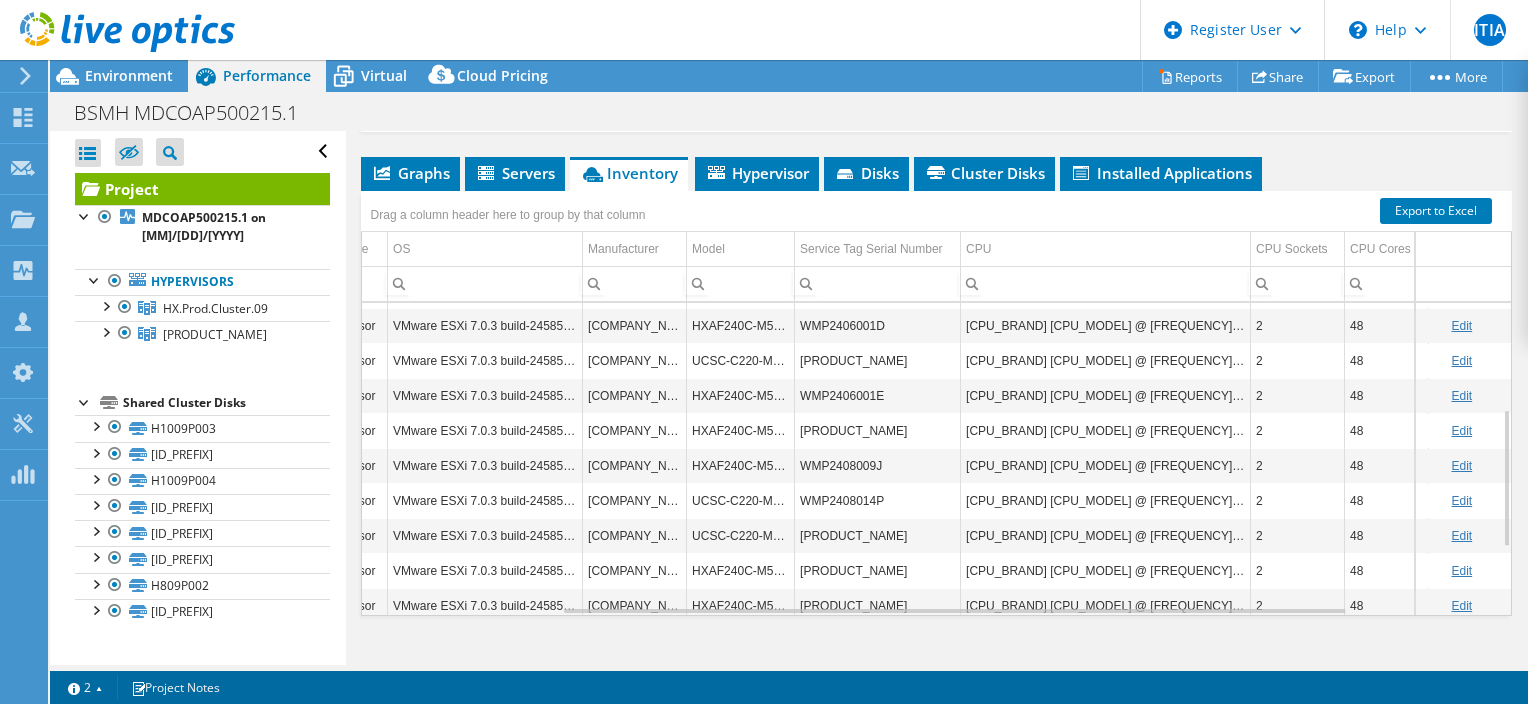 click on "[CPU_BRAND] [CPU_MODEL] @ [FREQUENCY]GHz [FREQUENCY] GHz" at bounding box center (1106, 325) 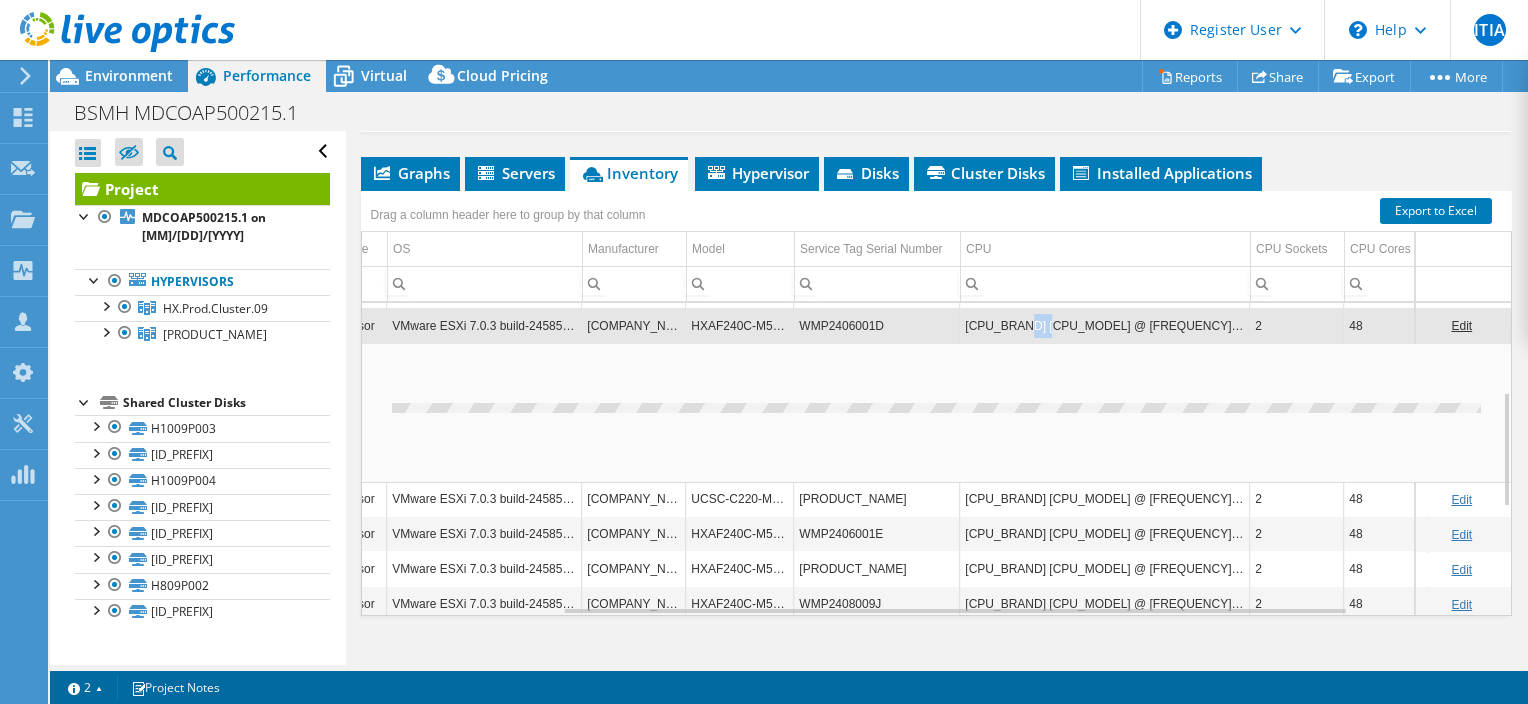 click on "[CPU_BRAND] [CPU_MODEL] @ [FREQUENCY]GHz [FREQUENCY] GHz" at bounding box center (1105, 325) 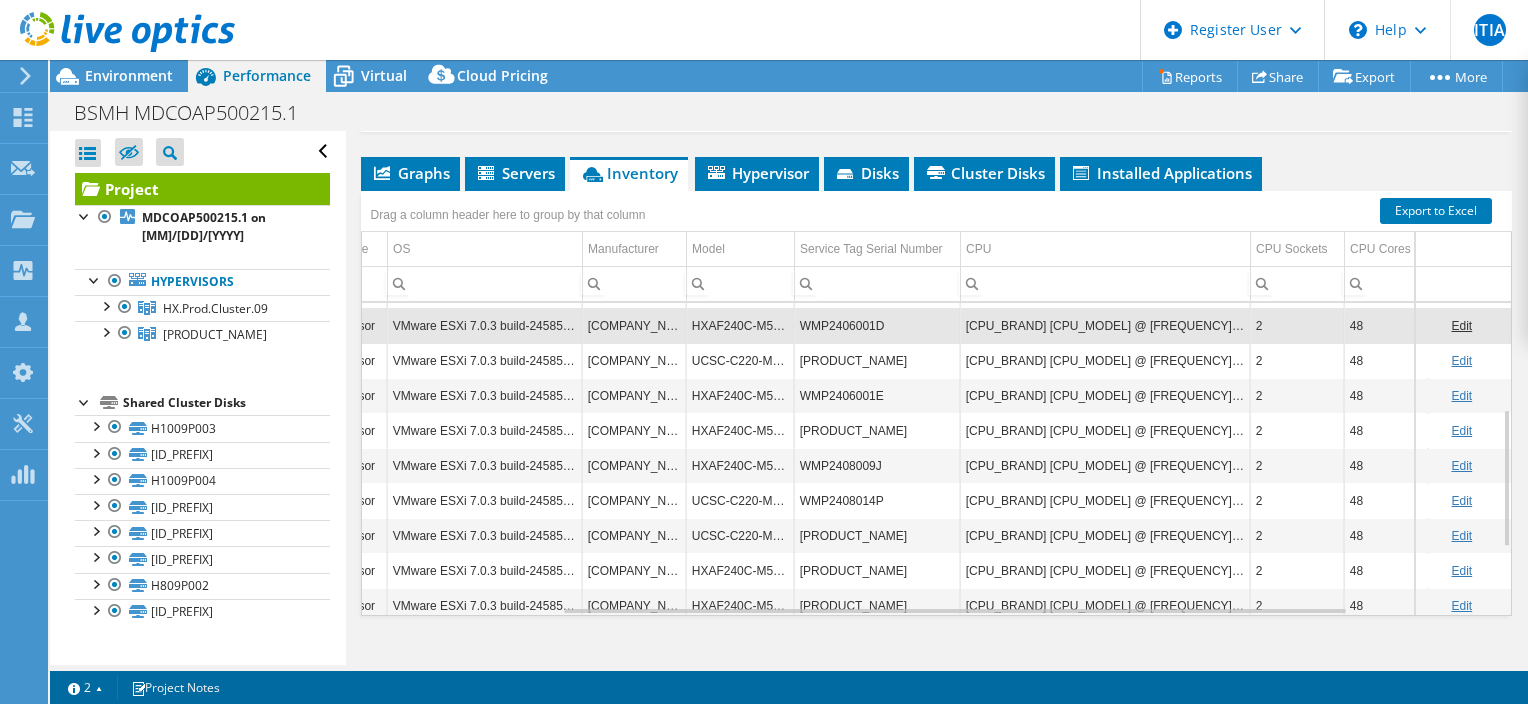scroll, scrollTop: 240, scrollLeft: 291, axis: both 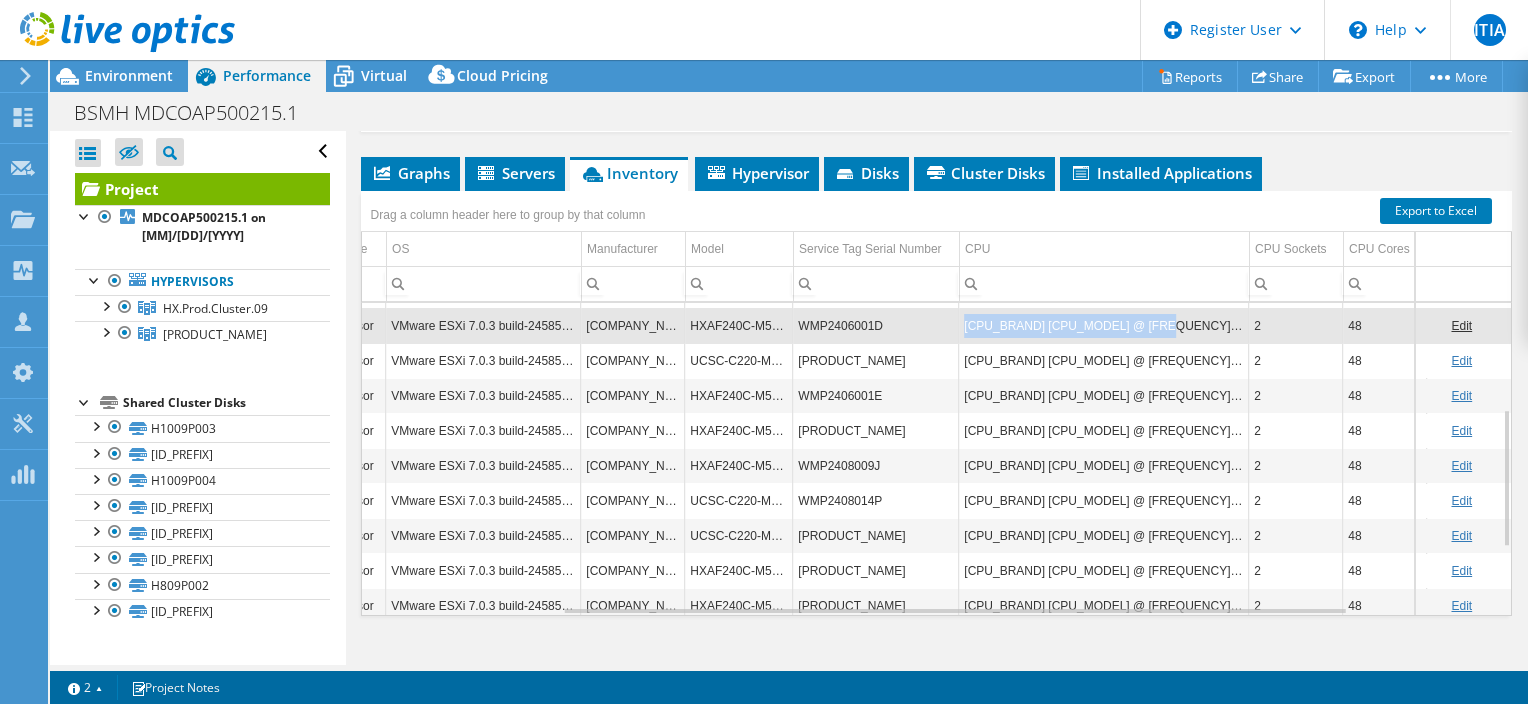 copy on "[CPU_BRAND] [CPU_MODEL]" 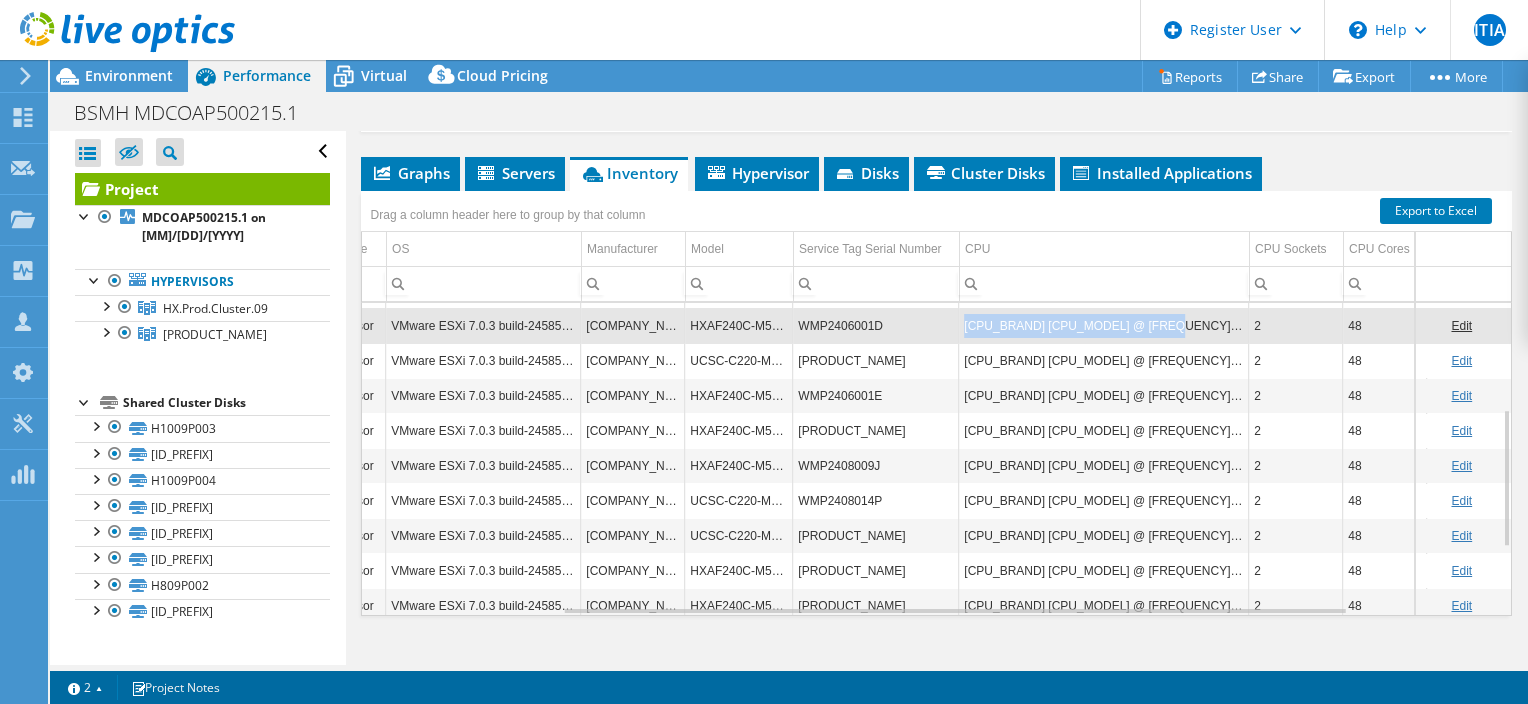 drag, startPoint x: 963, startPoint y: 291, endPoint x: 1135, endPoint y: 294, distance: 172.02615 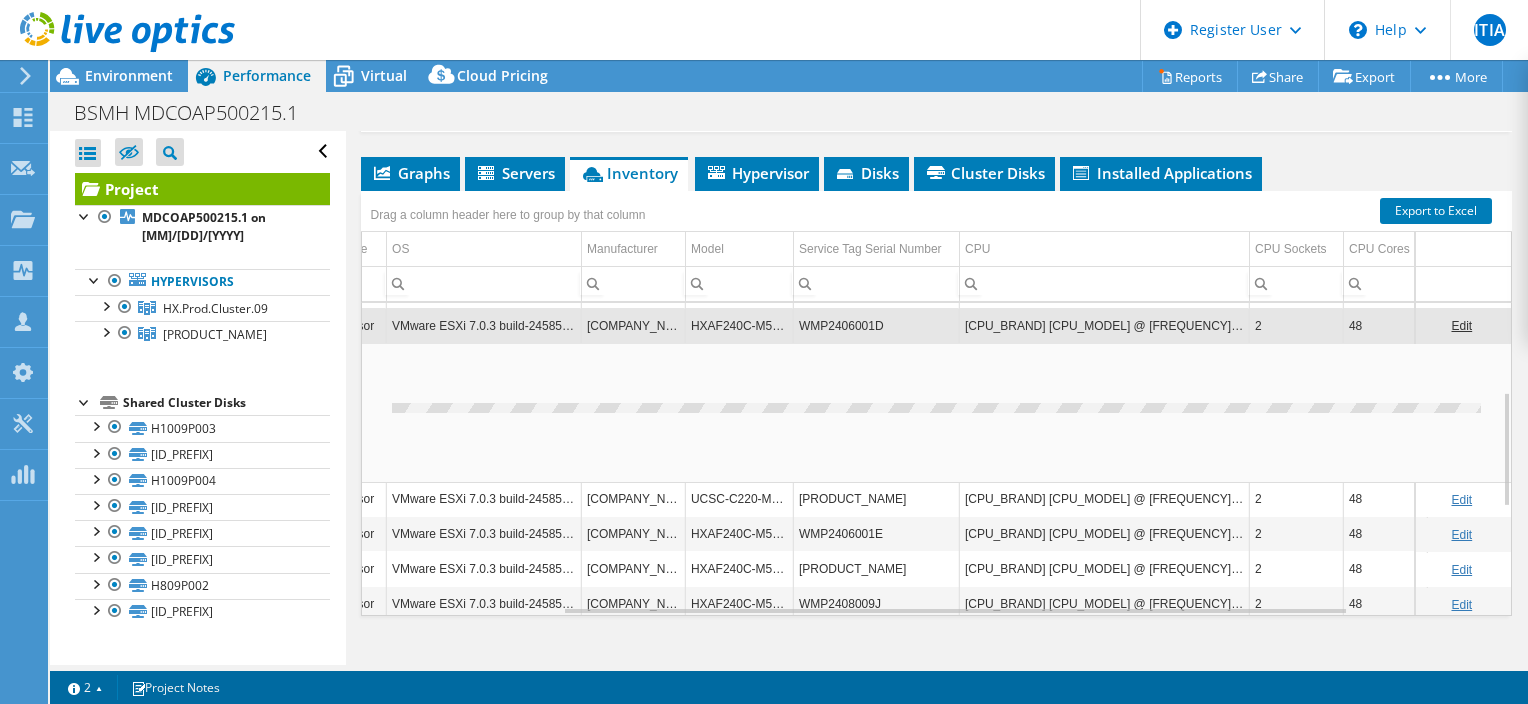 scroll, scrollTop: 240, scrollLeft: 291, axis: both 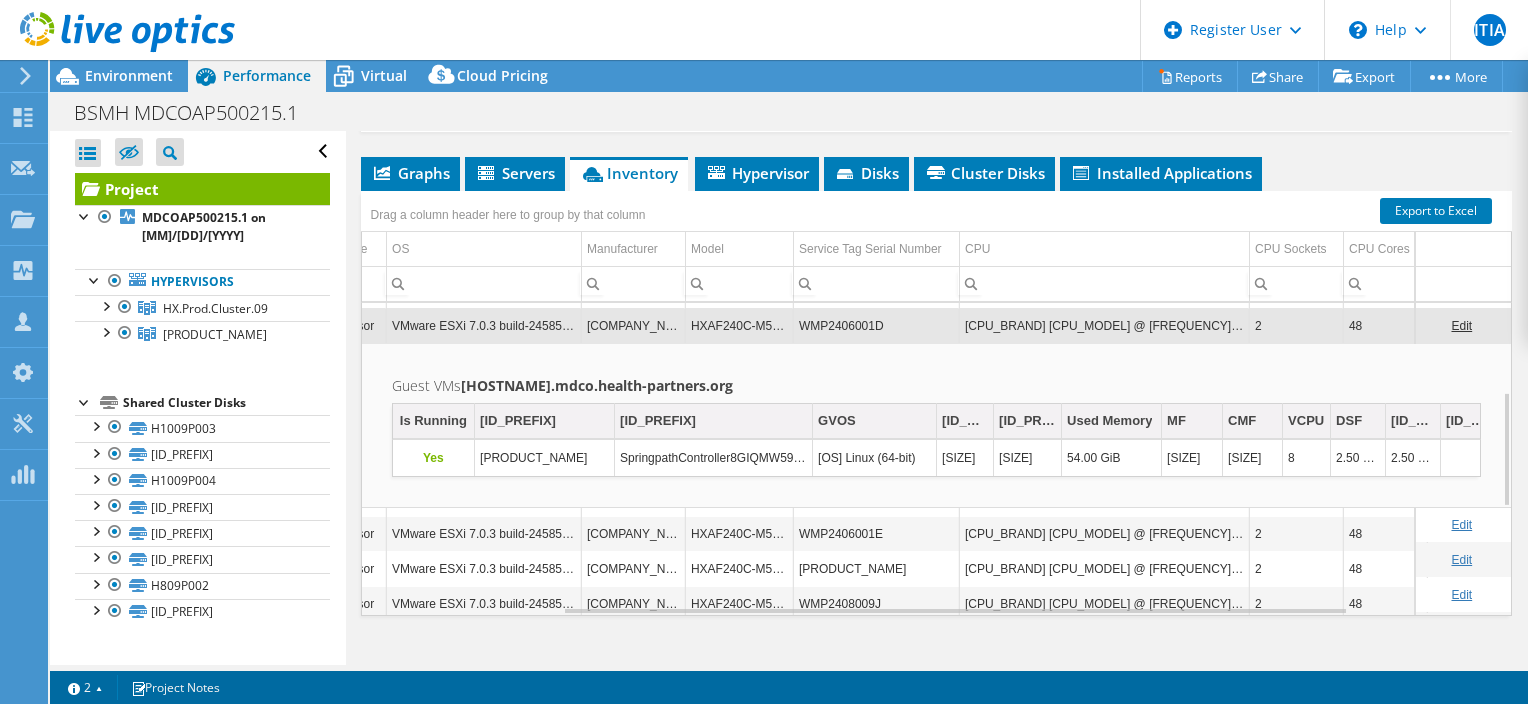 click on "Project
Details
Prepared for:
[FIRST] [LAST],  [EMAIL]
Account
[COMPANY]
Duration
[NUMBER] days, [NUMBER] hr, [NUMBER] min
Start Time
[MM]/[DD]/[YYYY], [HH]:[MM] ([TZ])
End Time
[MM]/[DD]/[YYYY], [HH]:[MM] ([TZ])" at bounding box center [936, 202] 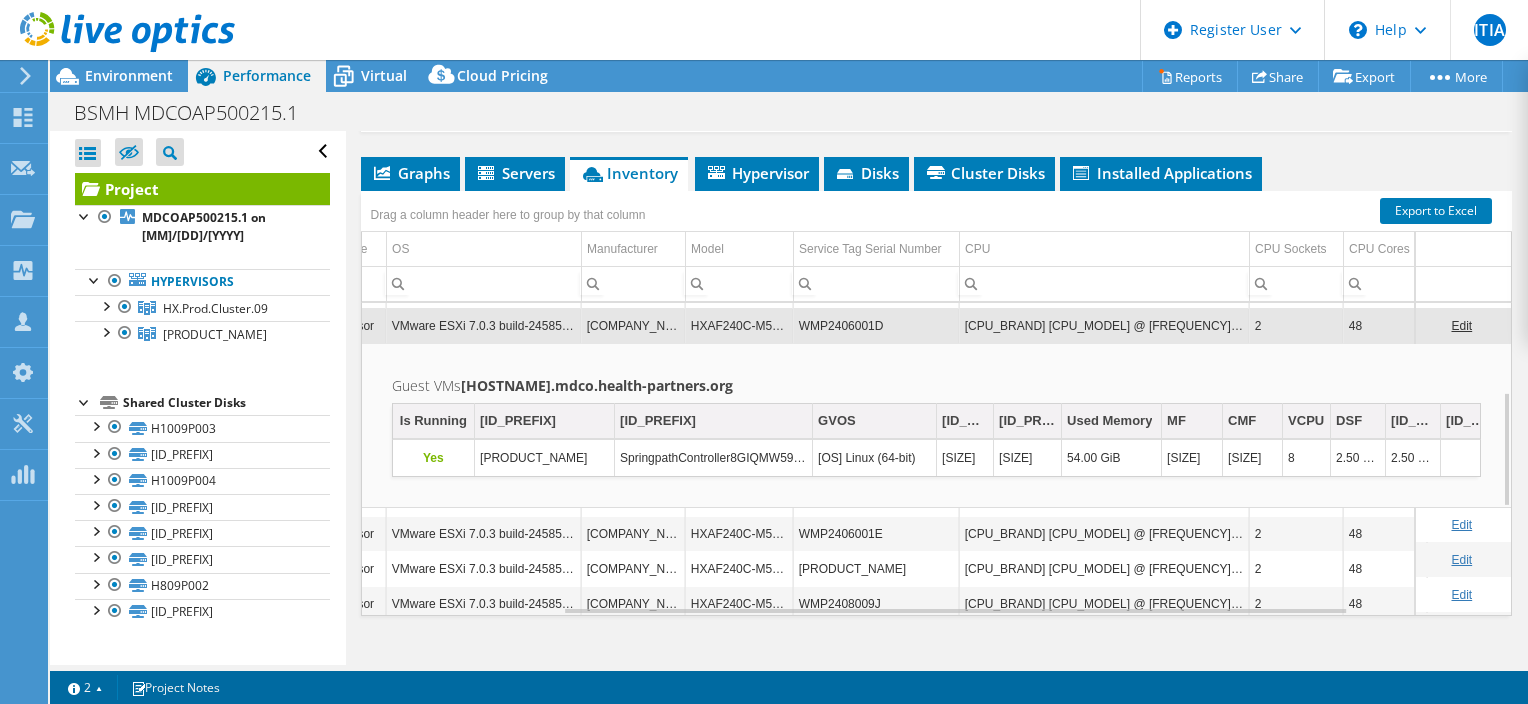 click on "[CPU_BRAND] [CPU_MODEL] @ [FREQUENCY]GHz [FREQUENCY] GHz" at bounding box center [1104, 534] 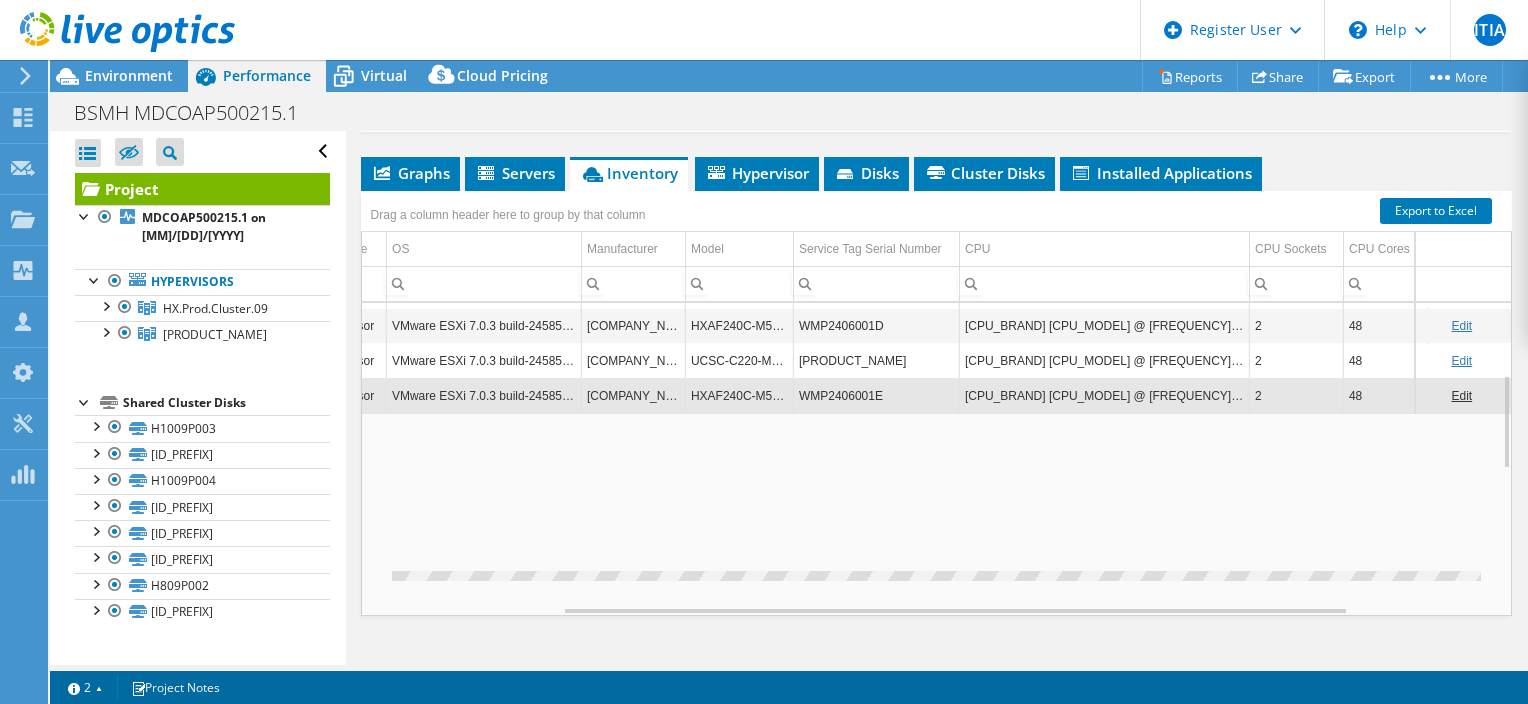 click at bounding box center (936, 581) 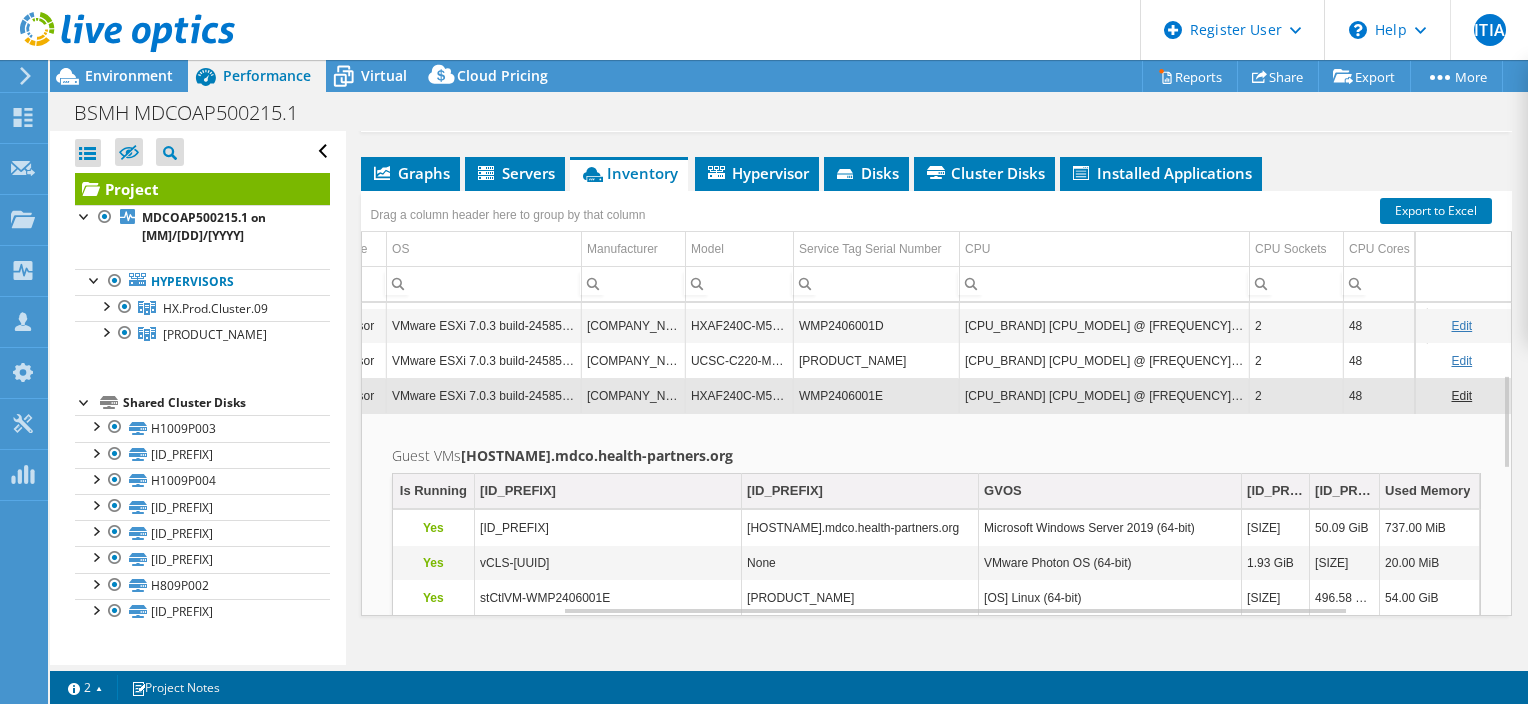 click on "[CPU_BRAND] [CPU_MODEL] @ [FREQUENCY]GHz [FREQUENCY] GHz" at bounding box center (1104, 360) 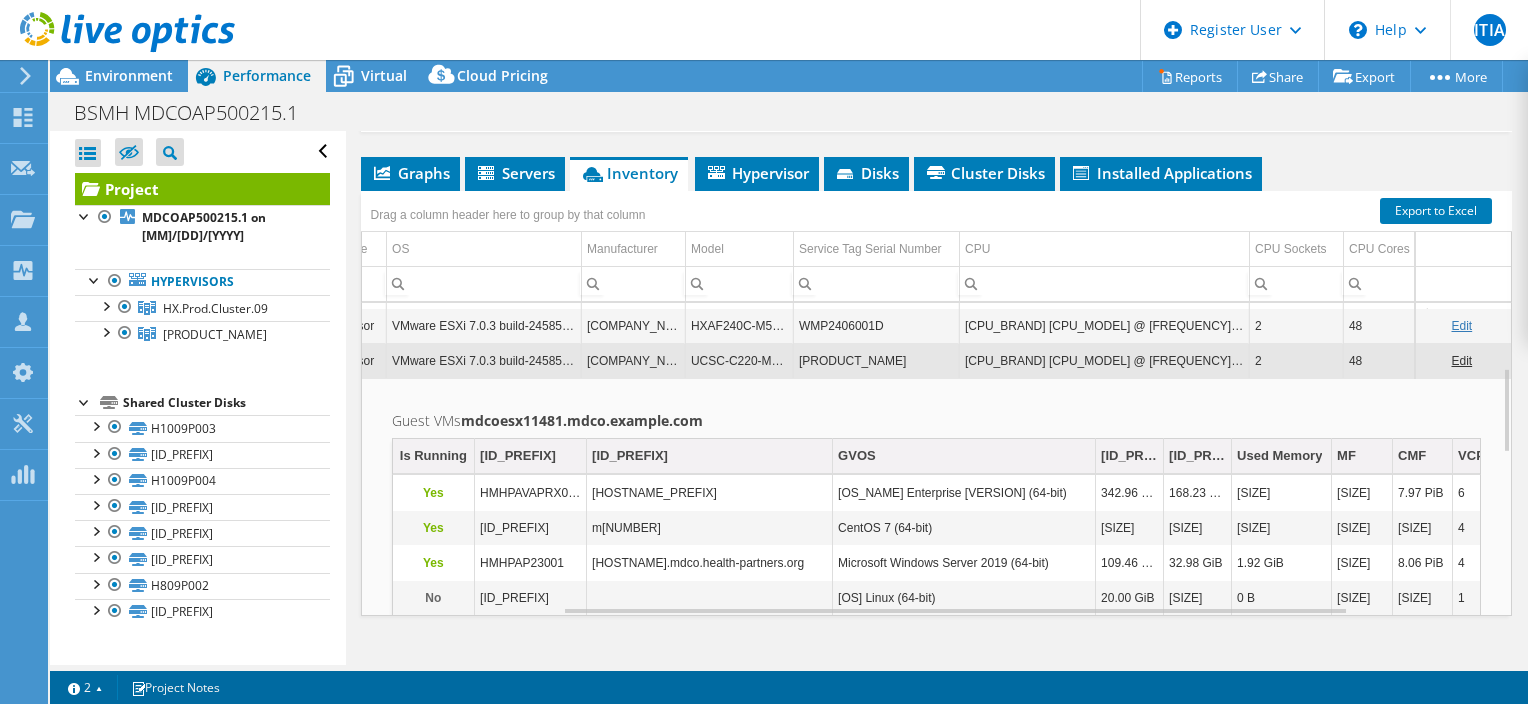 click on "[CPU_BRAND] [CPU_MODEL] @ [FREQUENCY]GHz [FREQUENCY] GHz" at bounding box center (1104, 325) 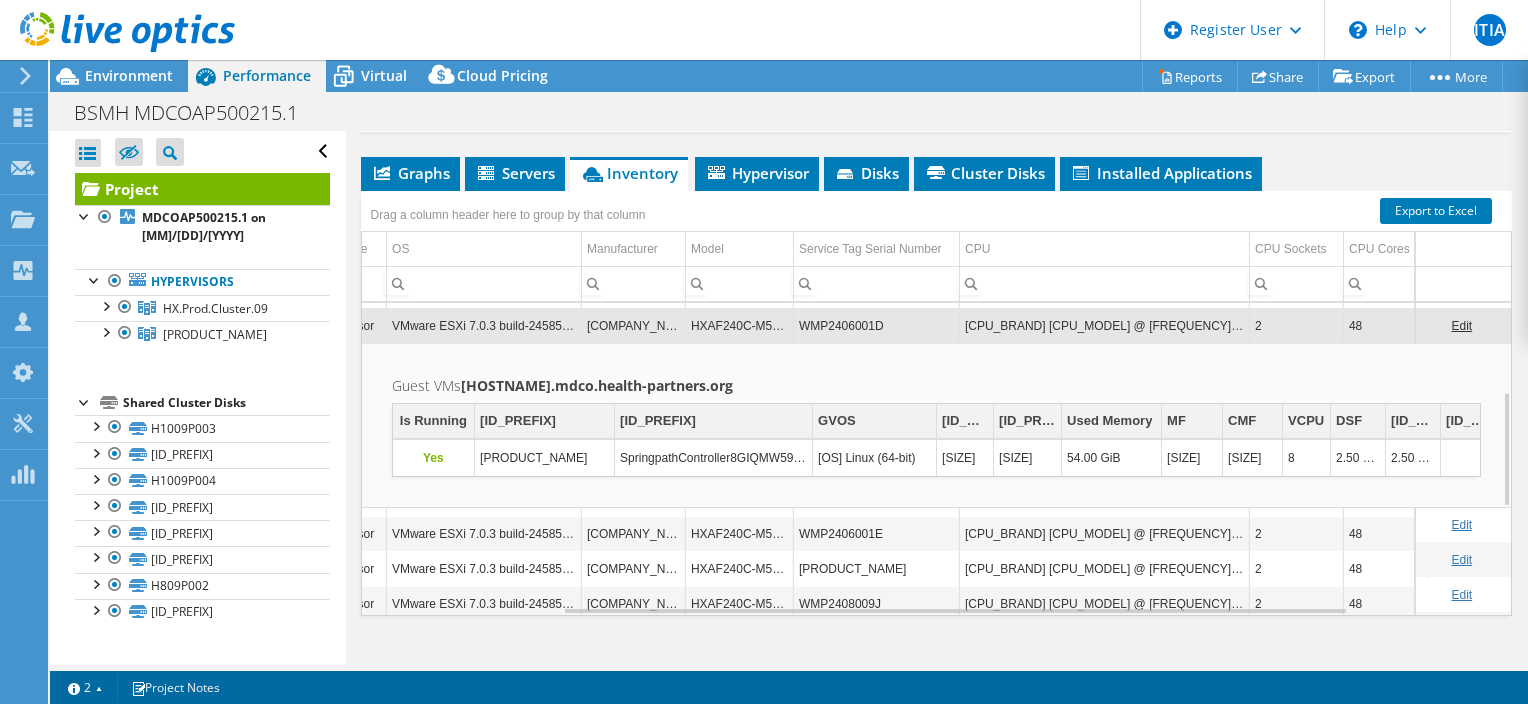 click on "BSMH MDCOAP500215.1
Print" at bounding box center (789, 112) 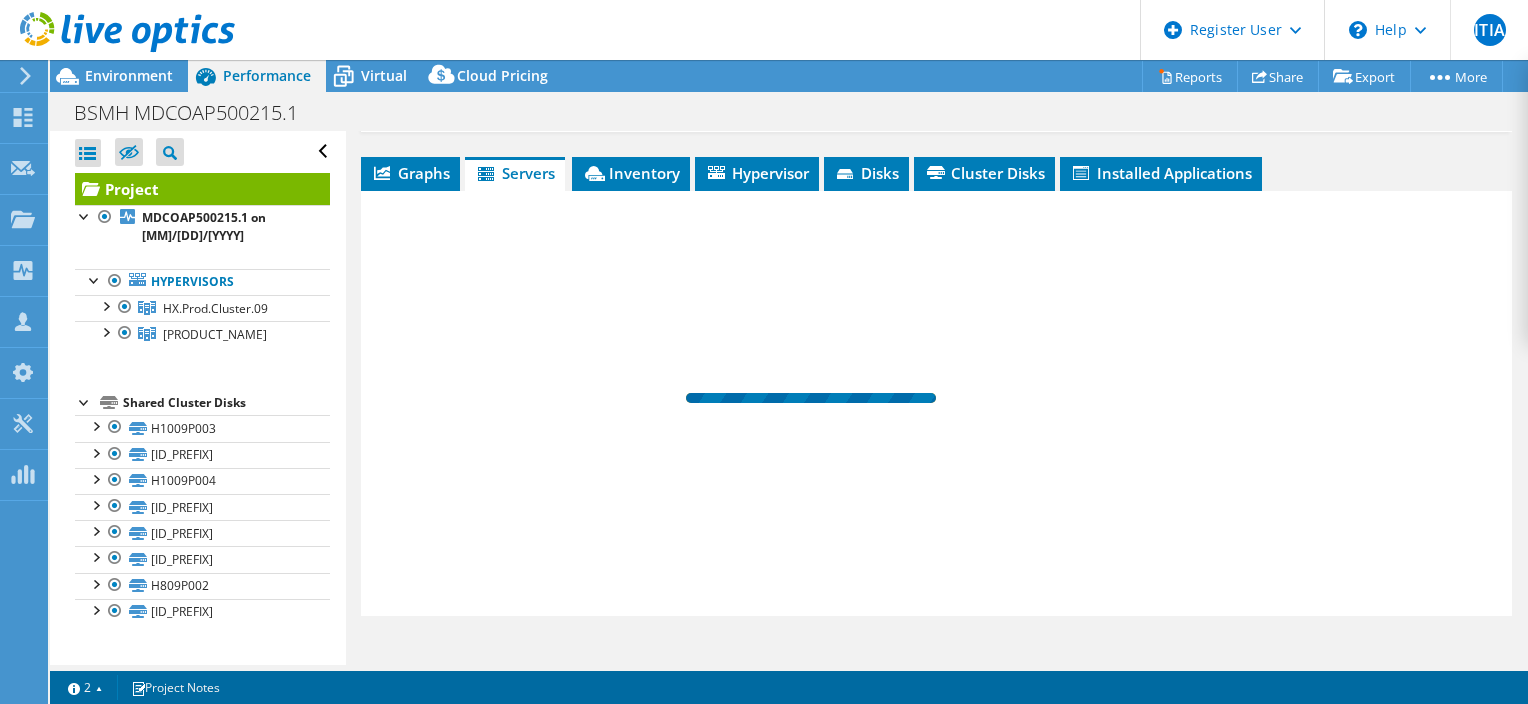 click on "Inventory" at bounding box center (631, 173) 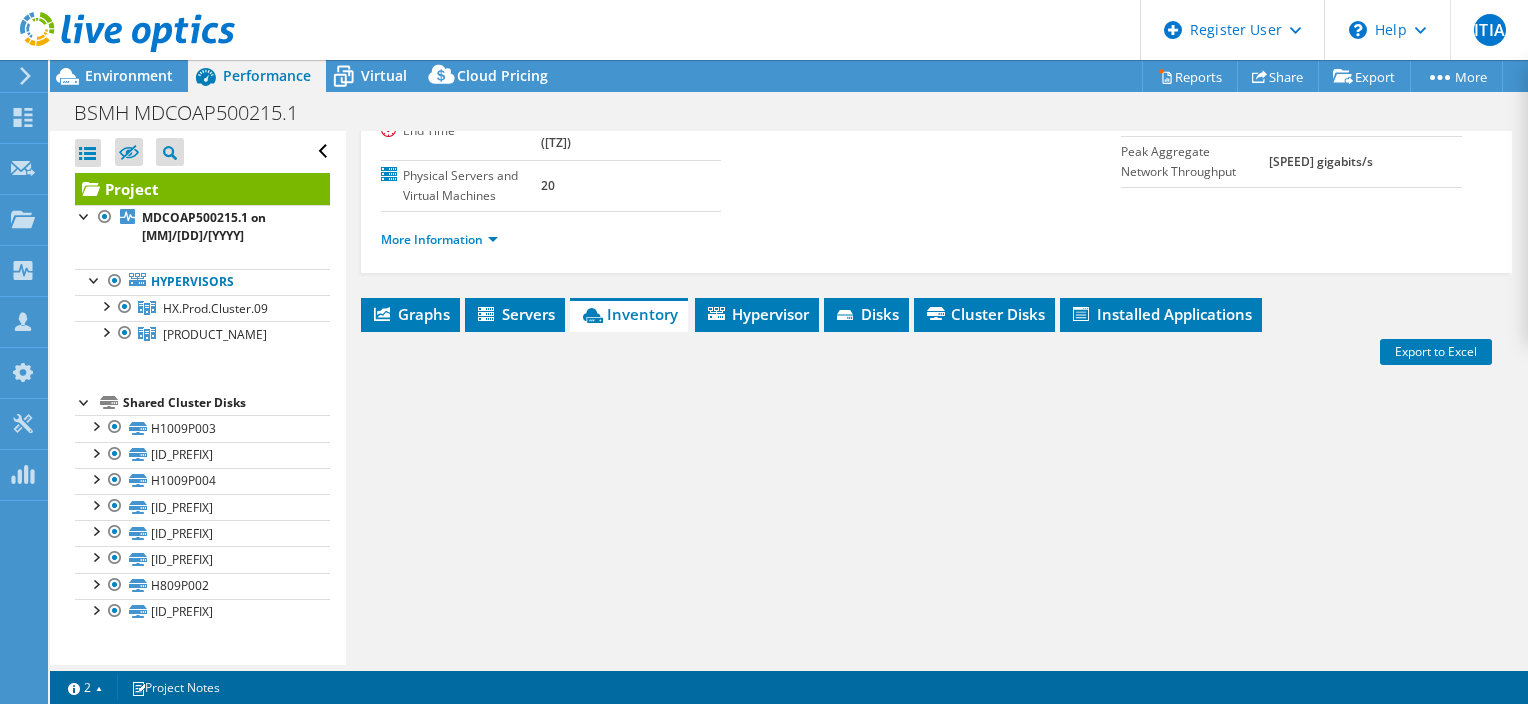 scroll, scrollTop: 418, scrollLeft: 0, axis: vertical 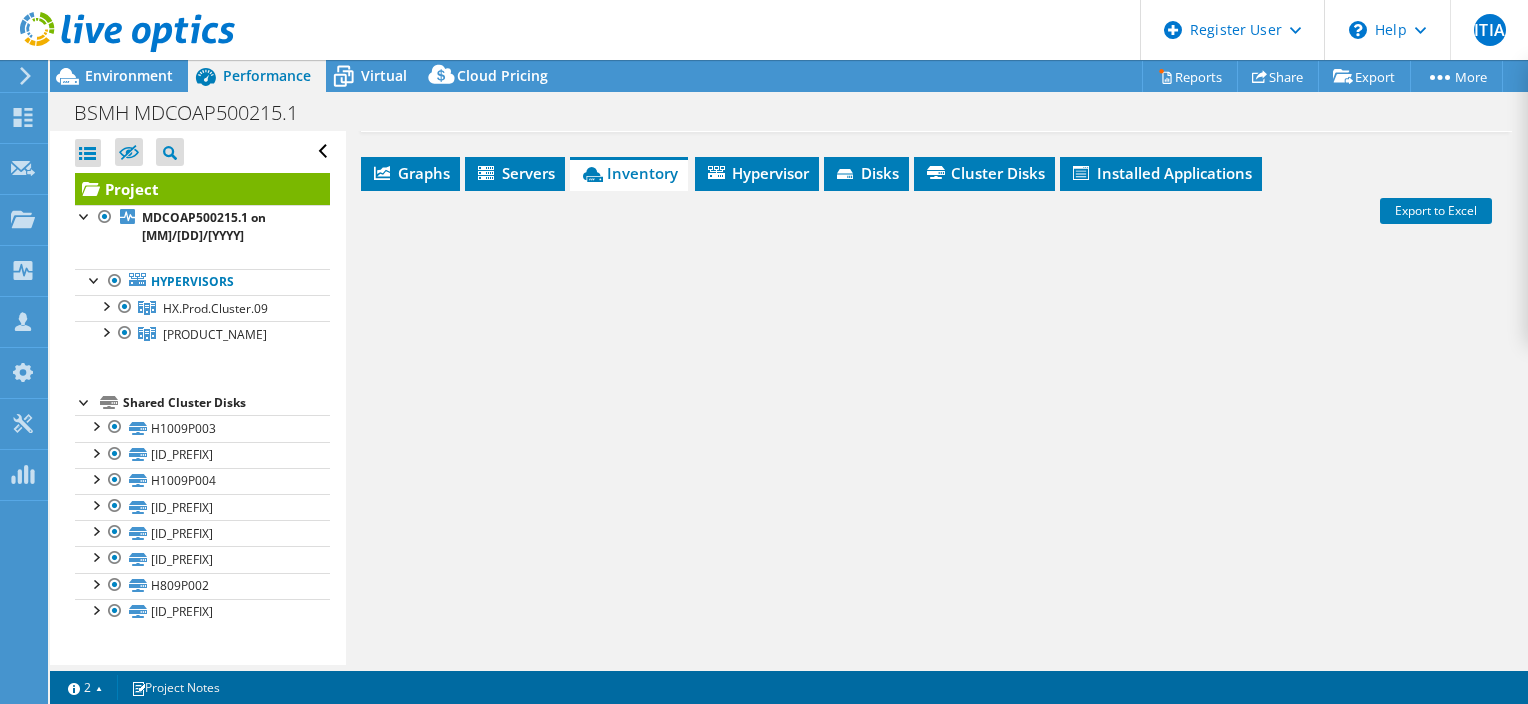 click on "Environment" at bounding box center (129, 75) 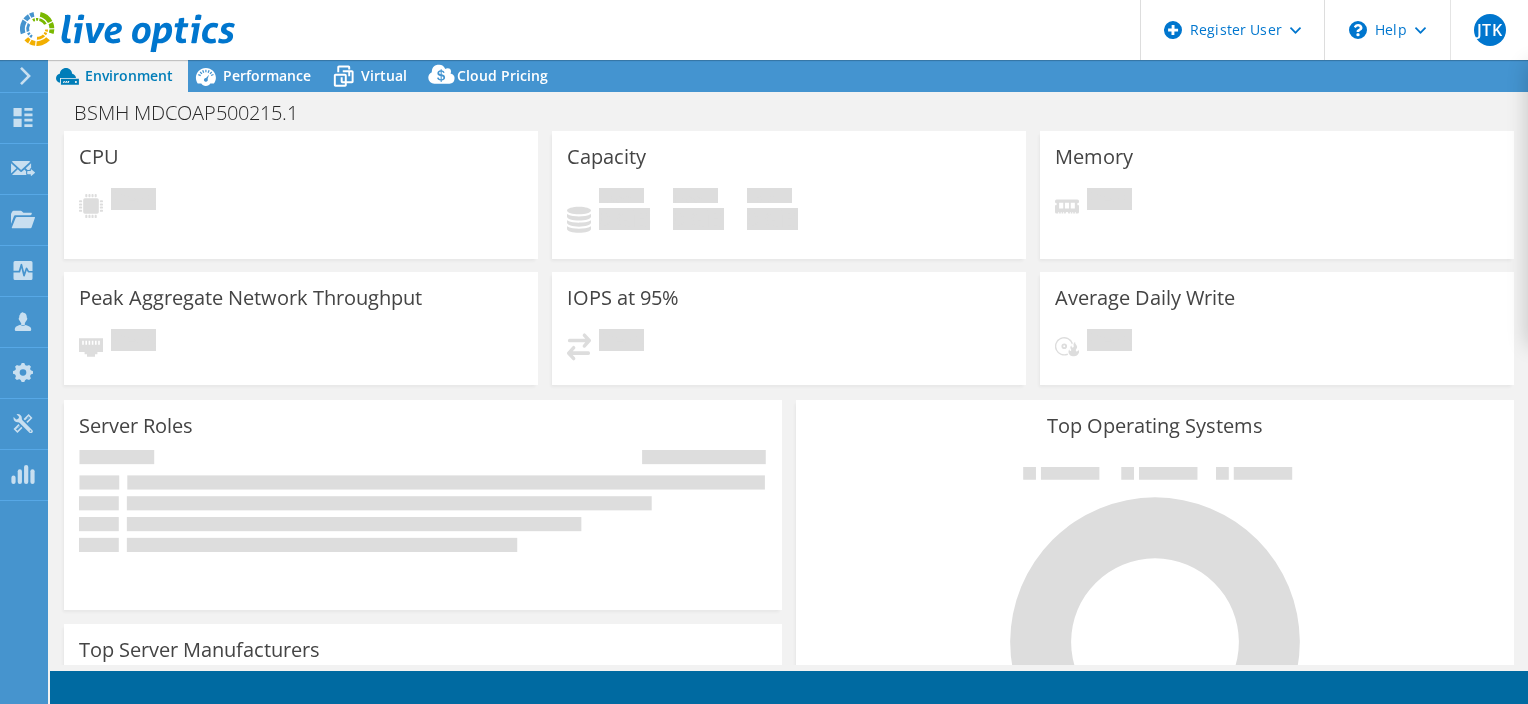 scroll, scrollTop: 0, scrollLeft: 0, axis: both 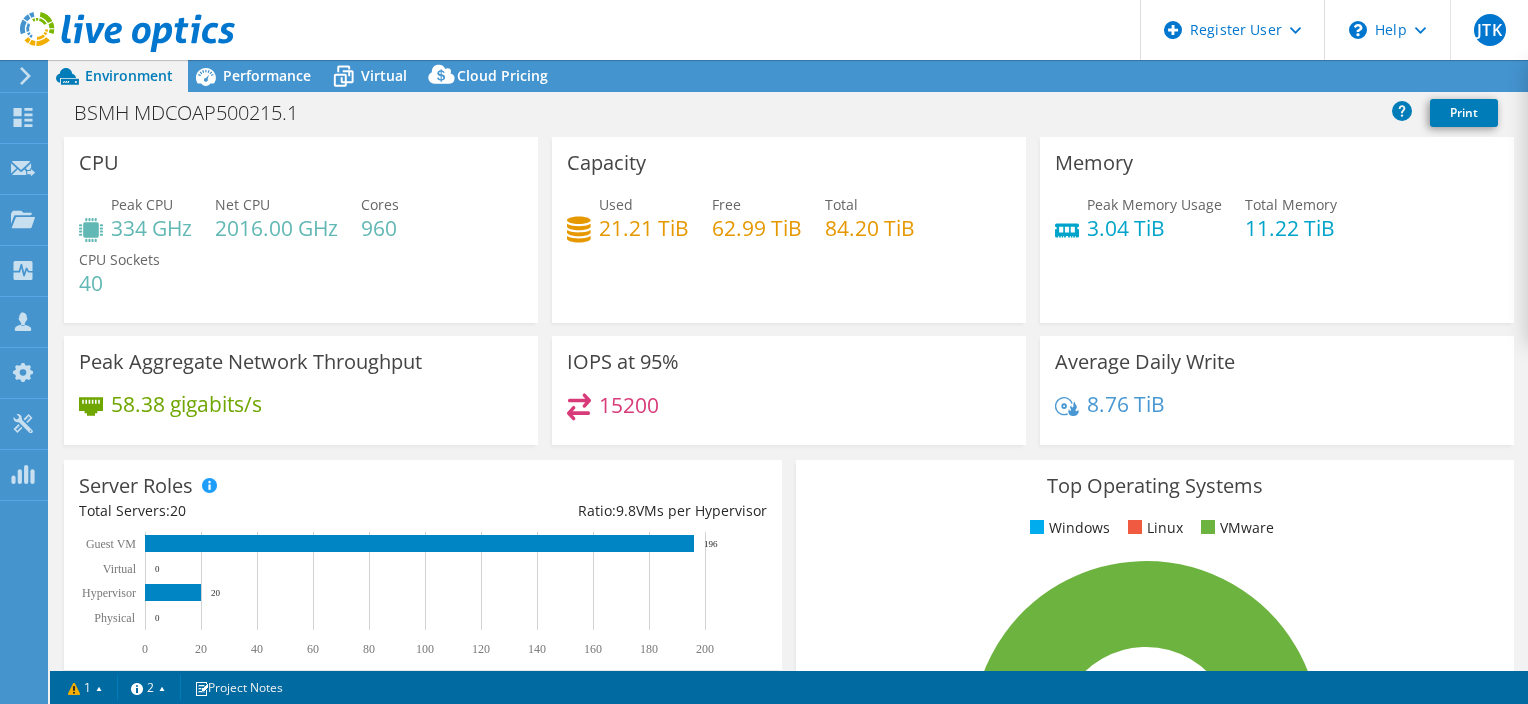 click on "Performance" at bounding box center (267, 75) 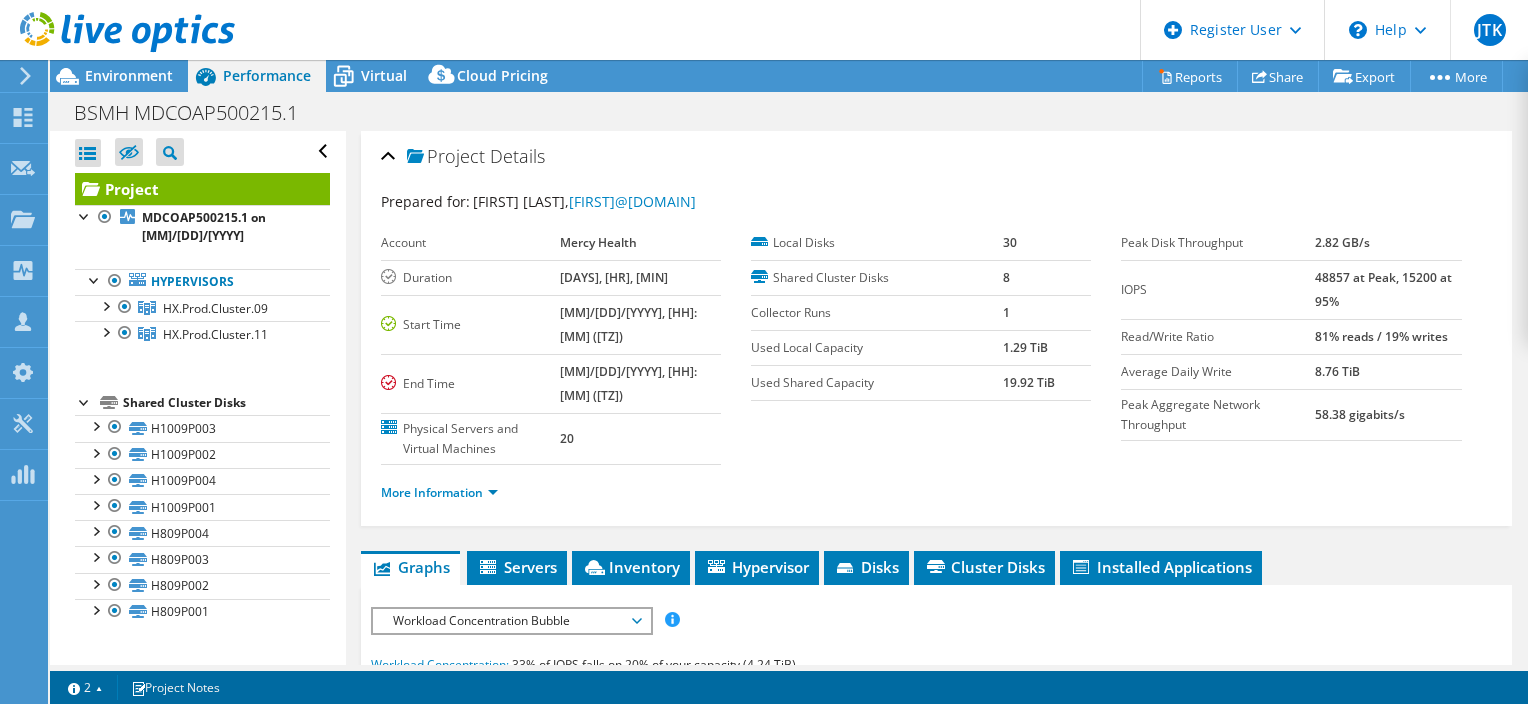 scroll, scrollTop: 400, scrollLeft: 0, axis: vertical 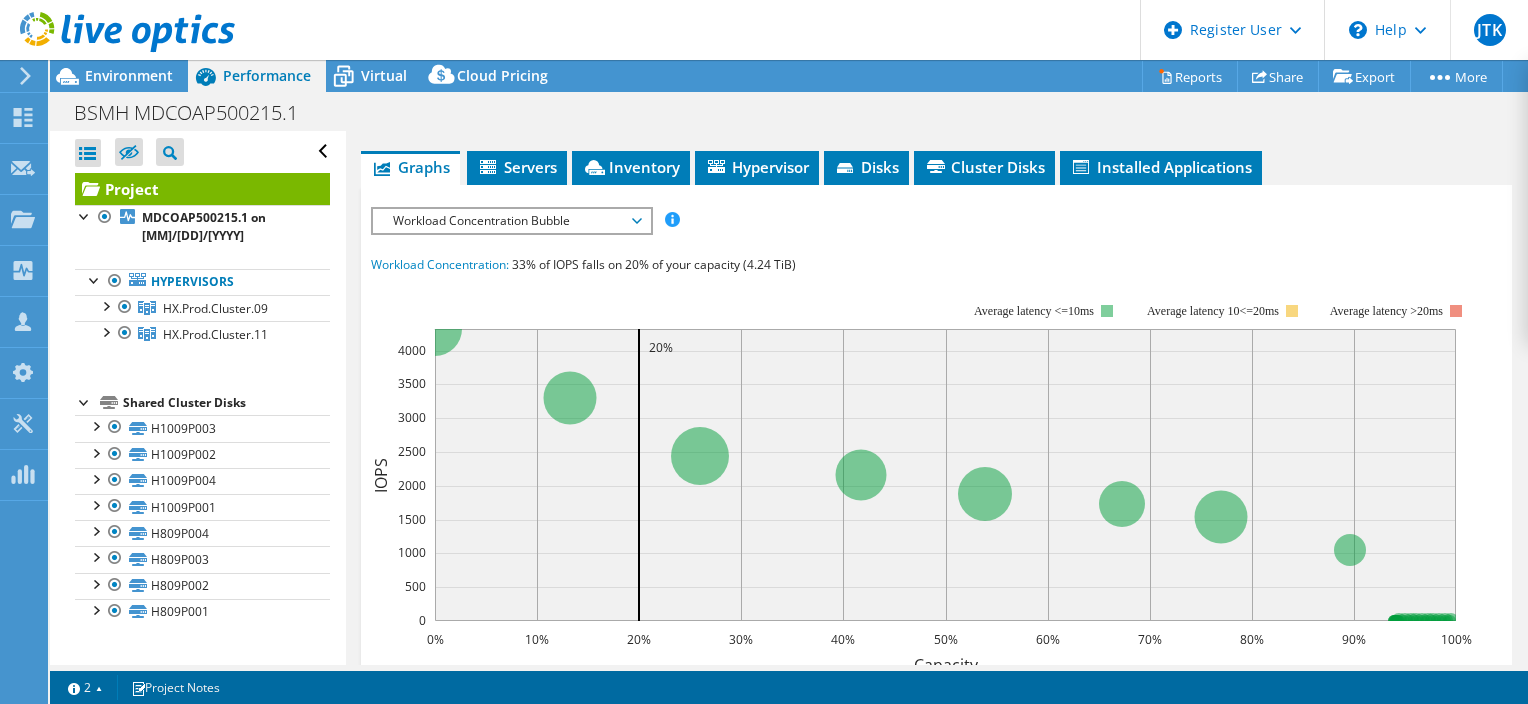 click on "Inventory" at bounding box center (631, 167) 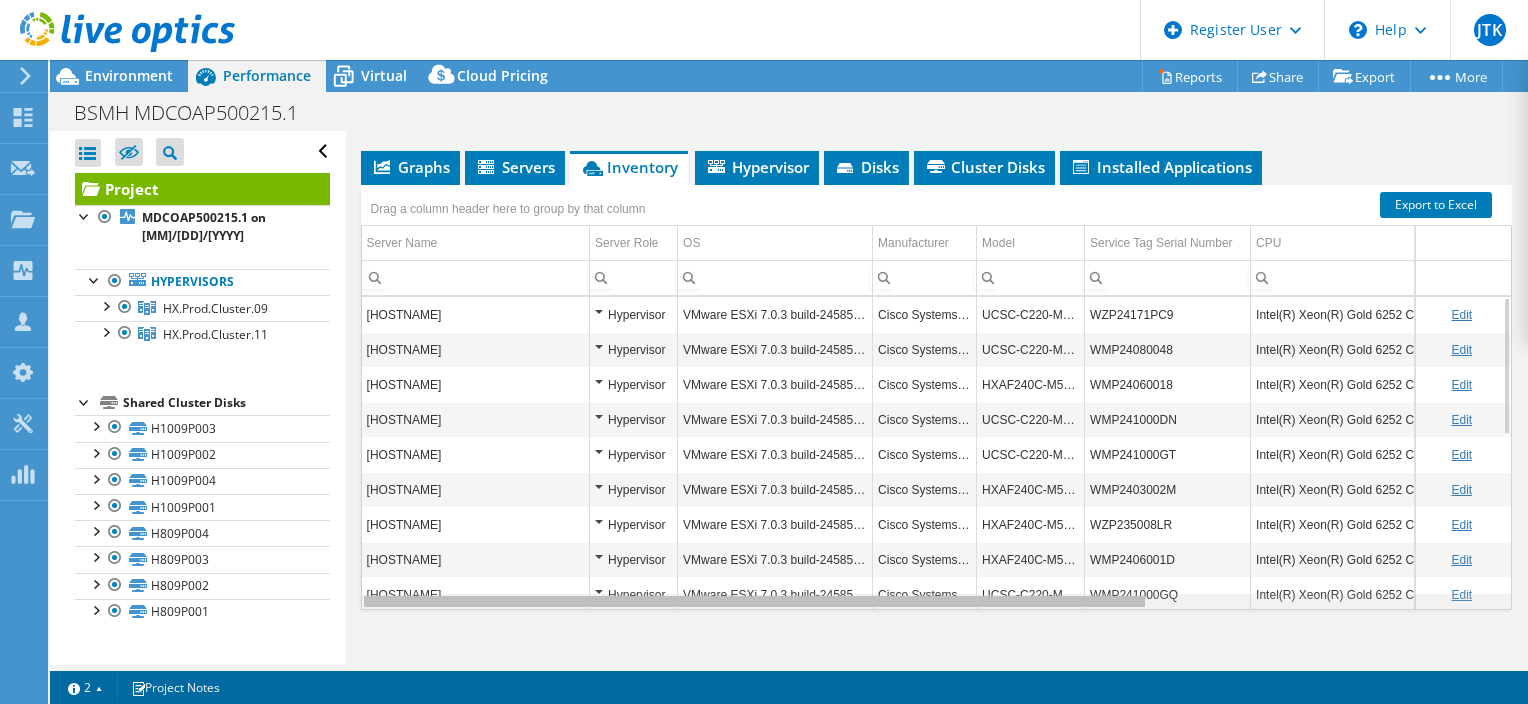 scroll, scrollTop: 0, scrollLeft: 38, axis: horizontal 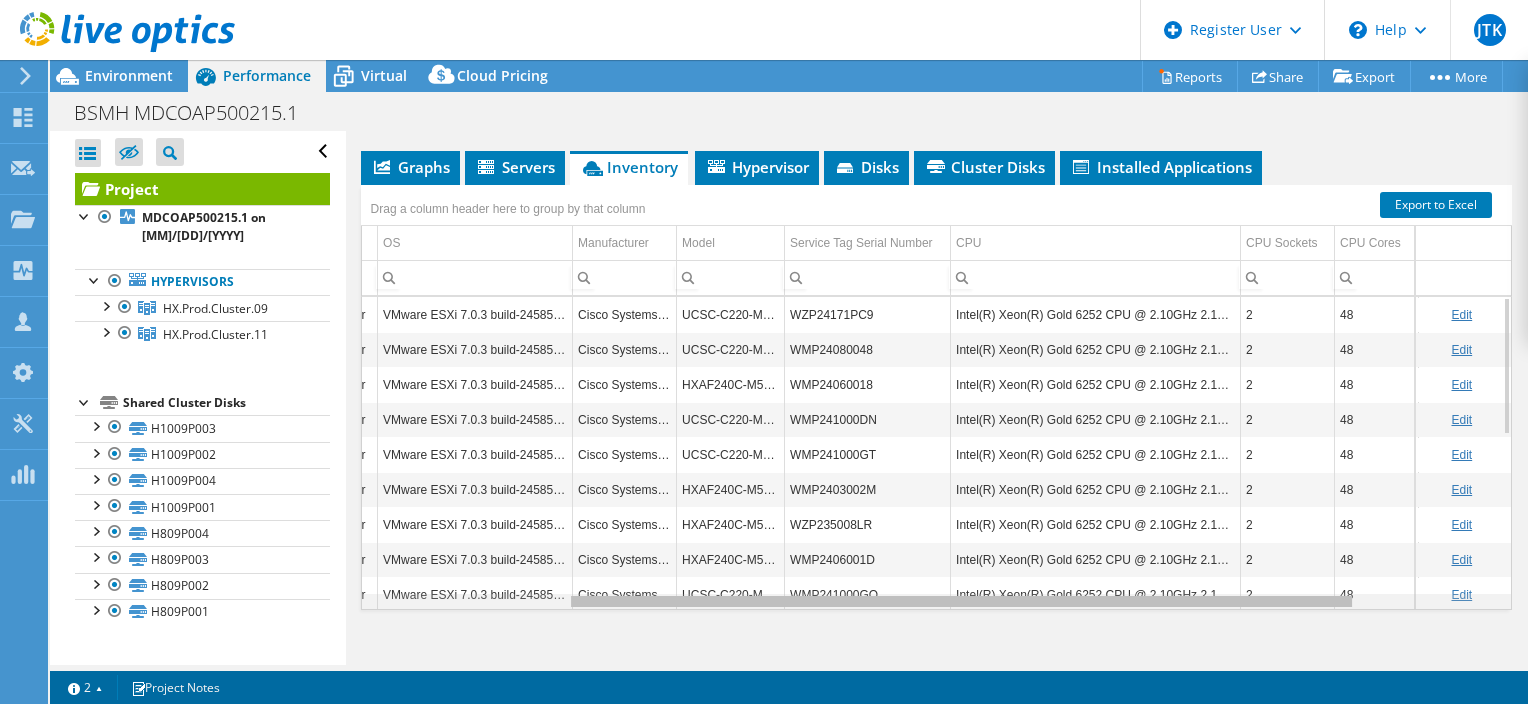 drag, startPoint x: 1045, startPoint y: 599, endPoint x: 1267, endPoint y: 608, distance: 222.18236 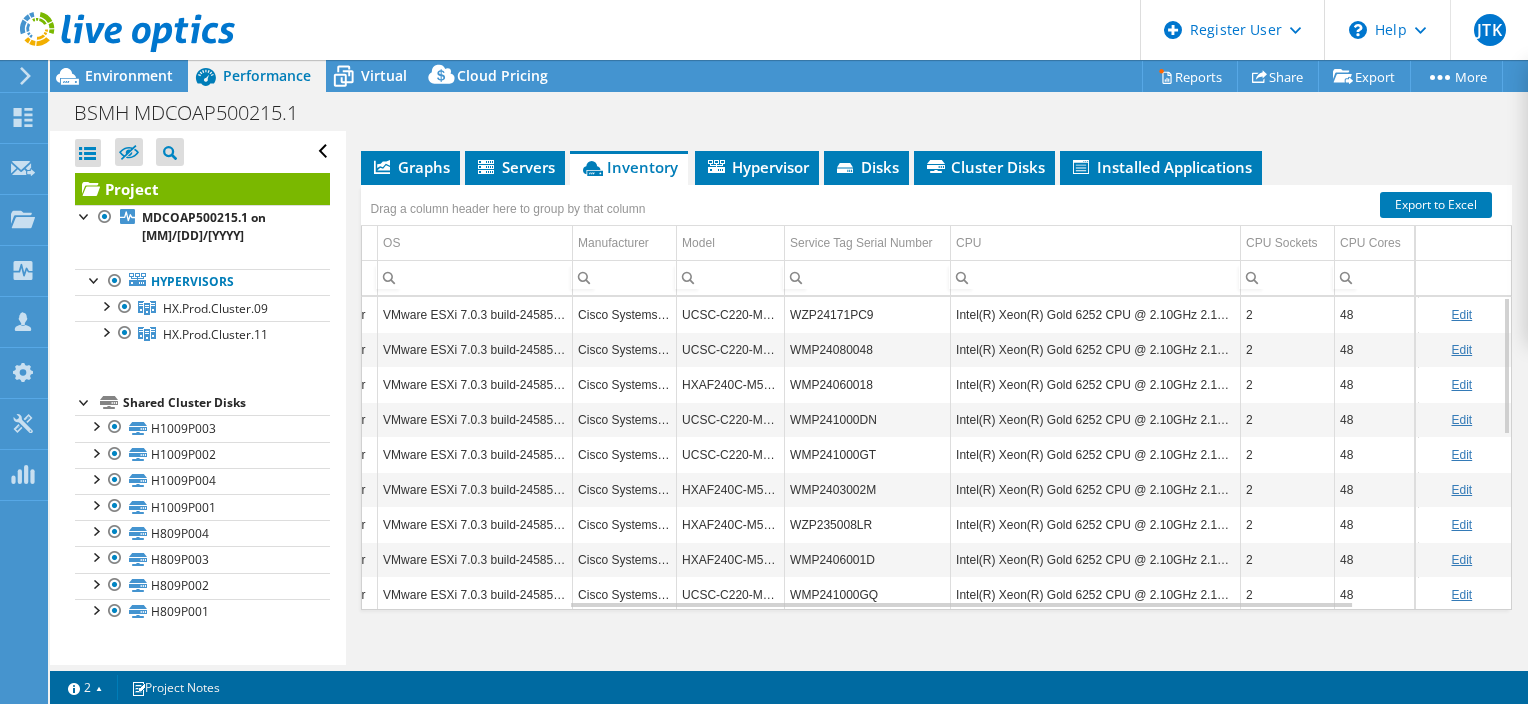 click on "Environment" at bounding box center (129, 75) 